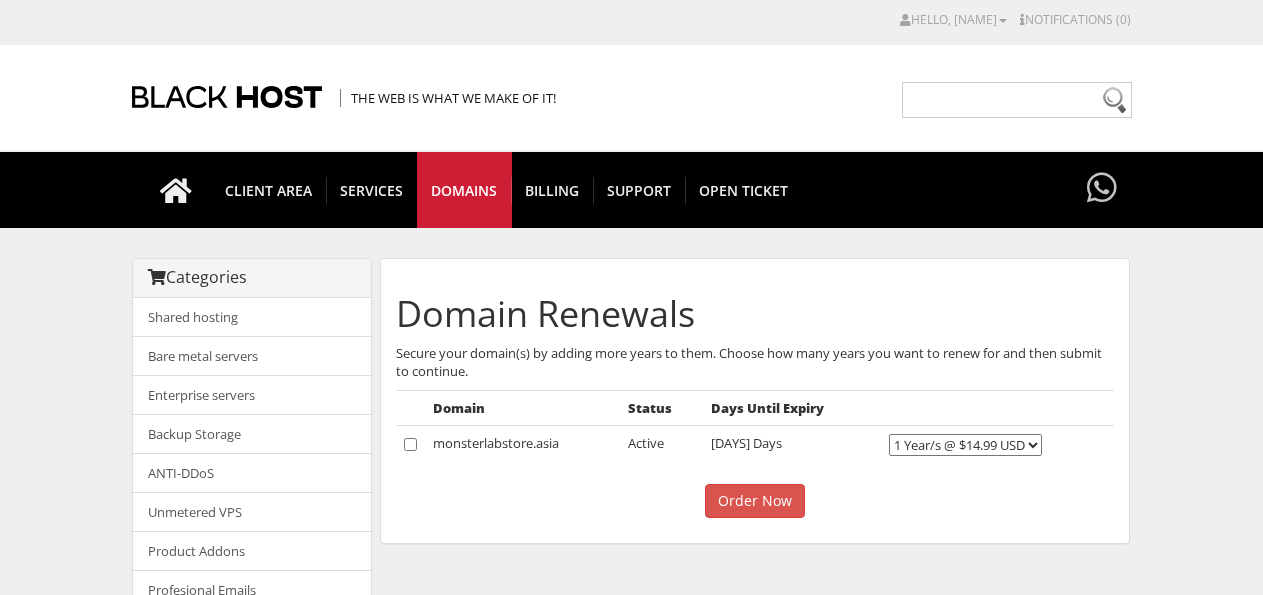 scroll, scrollTop: 0, scrollLeft: 0, axis: both 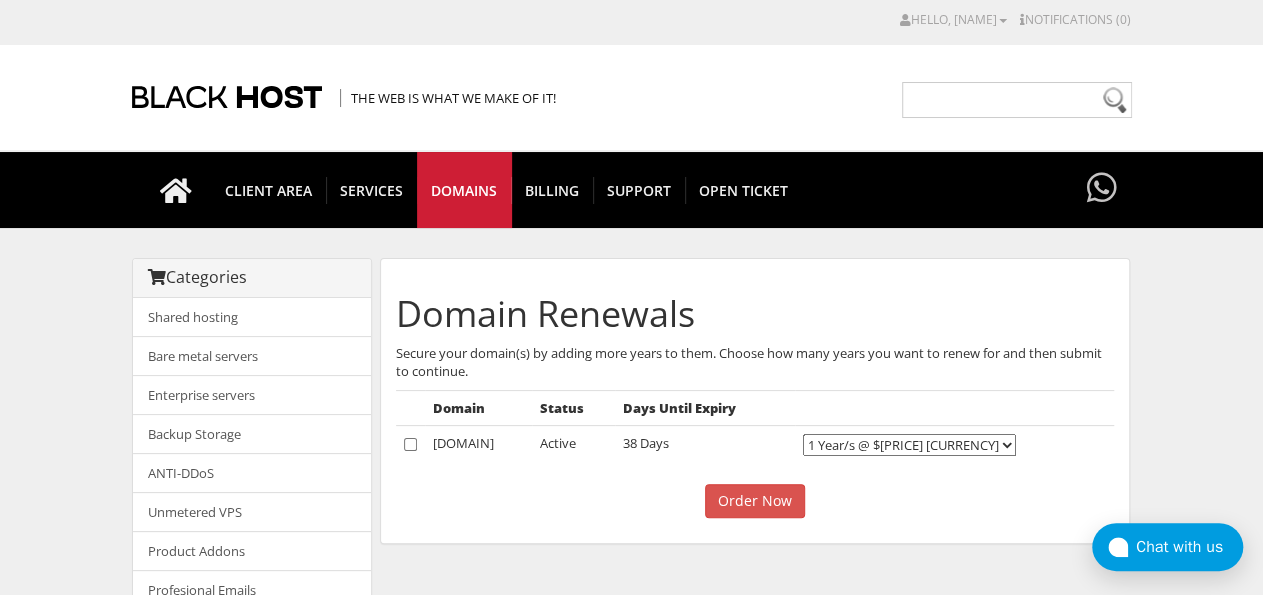 click on "monsterlabstore.asia" at bounding box center (478, 445) 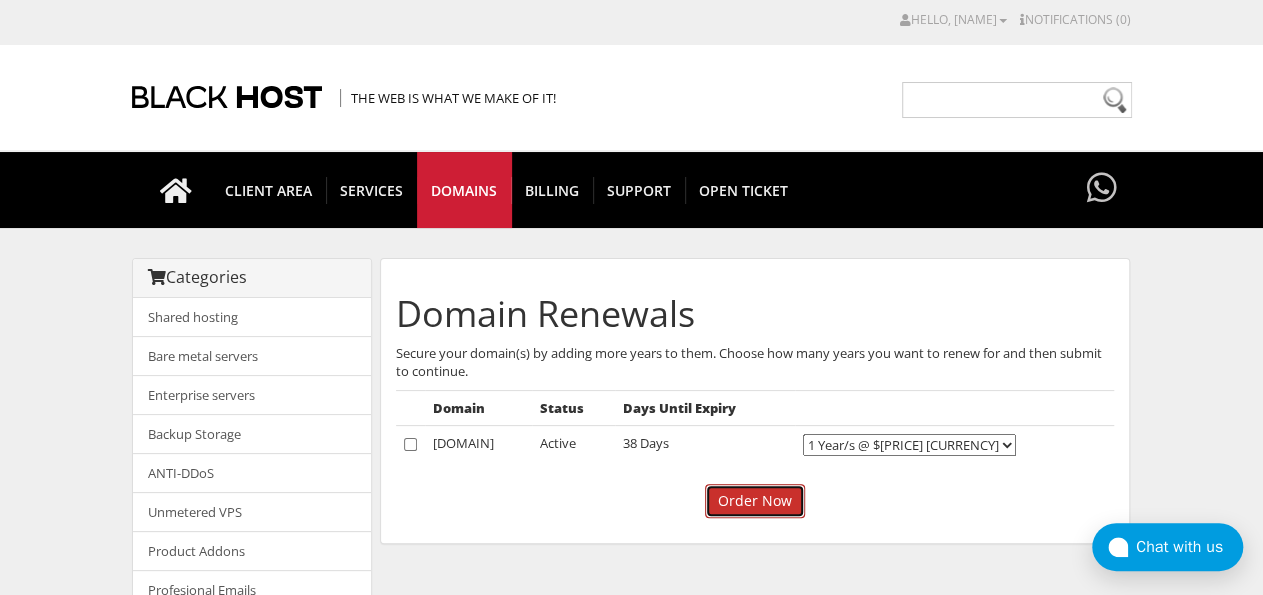 click on "Order Now" at bounding box center (755, 501) 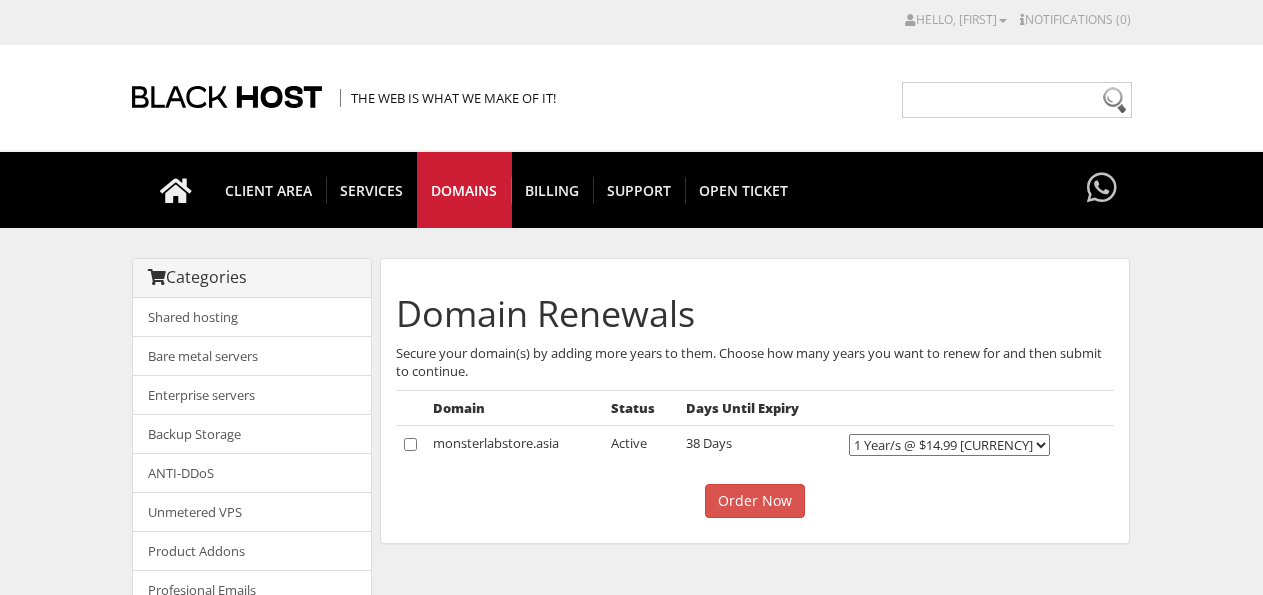 scroll, scrollTop: 0, scrollLeft: 0, axis: both 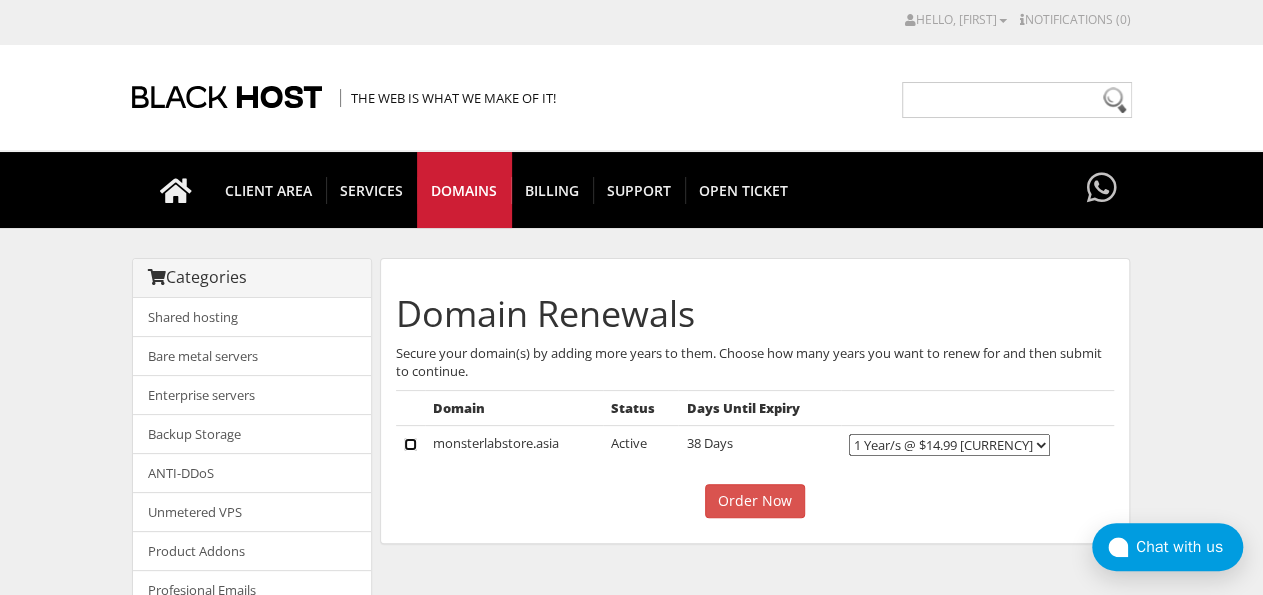 click at bounding box center [410, 444] 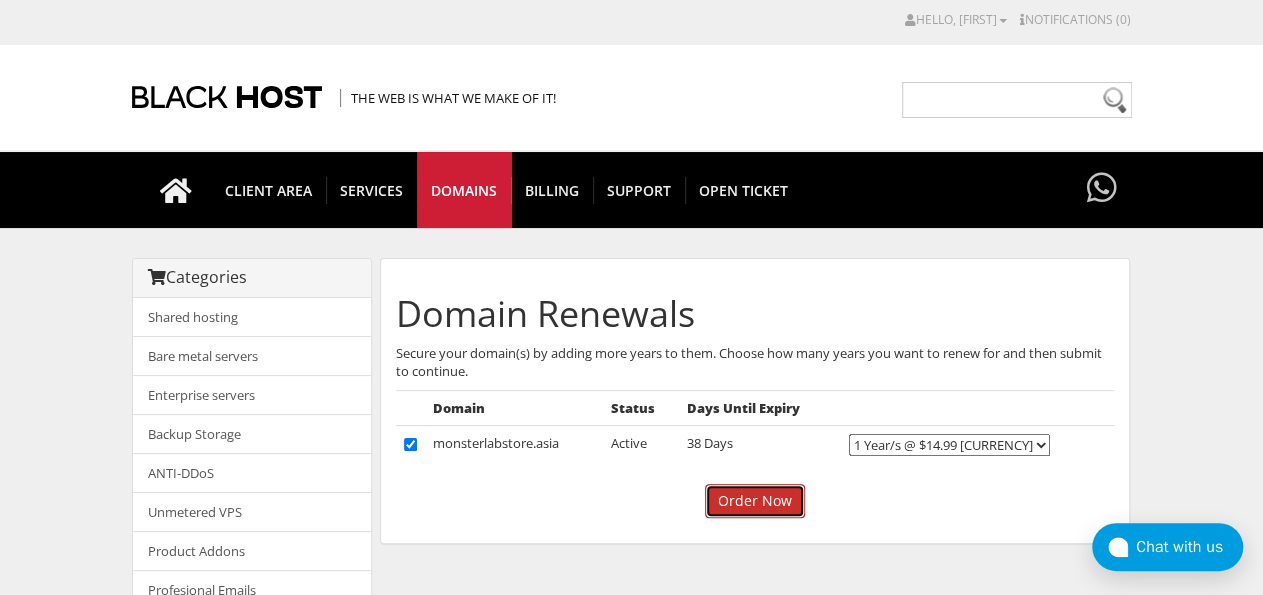 click on "Order Now" at bounding box center (755, 501) 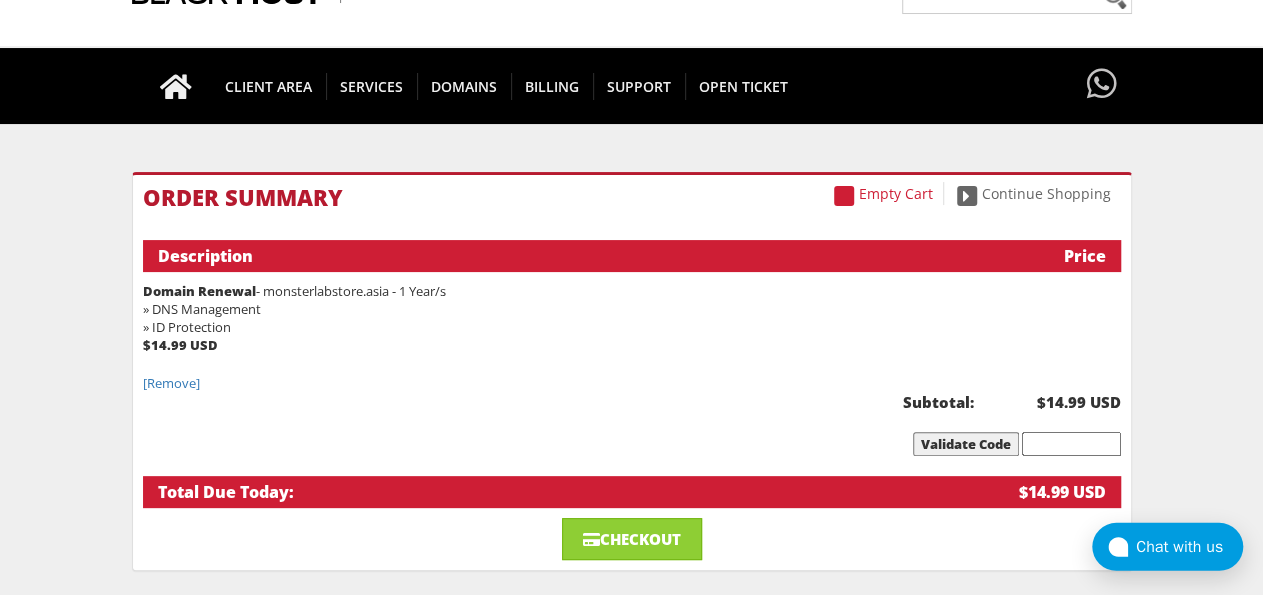 scroll, scrollTop: 104, scrollLeft: 0, axis: vertical 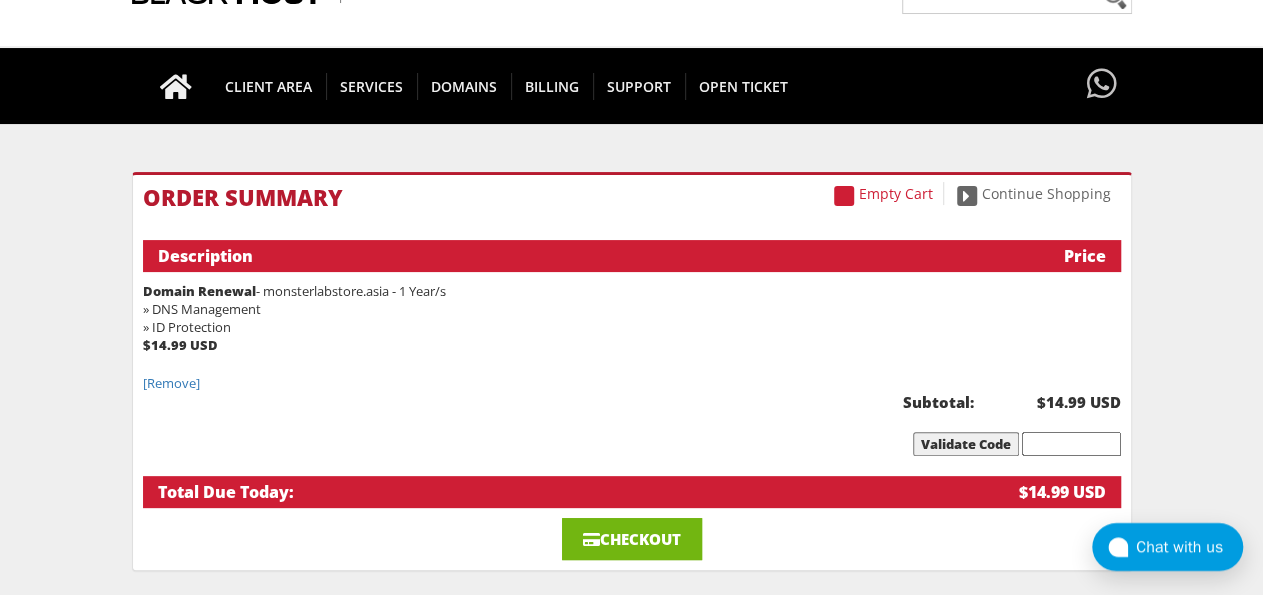 click on "Checkout" at bounding box center (632, 539) 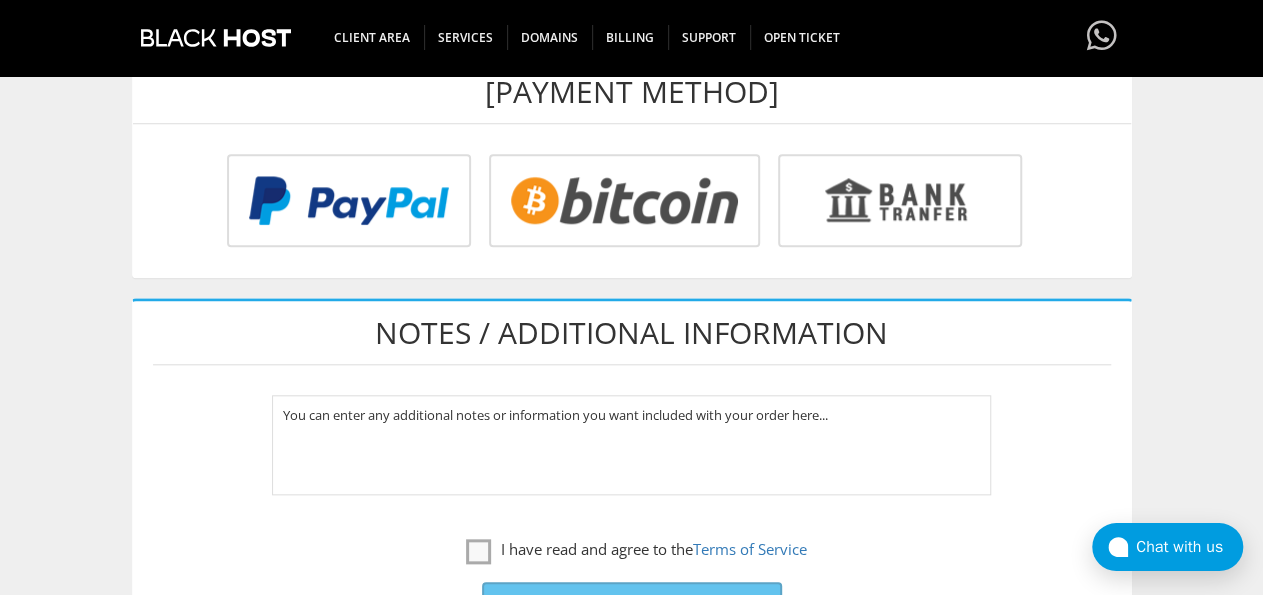 scroll, scrollTop: 936, scrollLeft: 0, axis: vertical 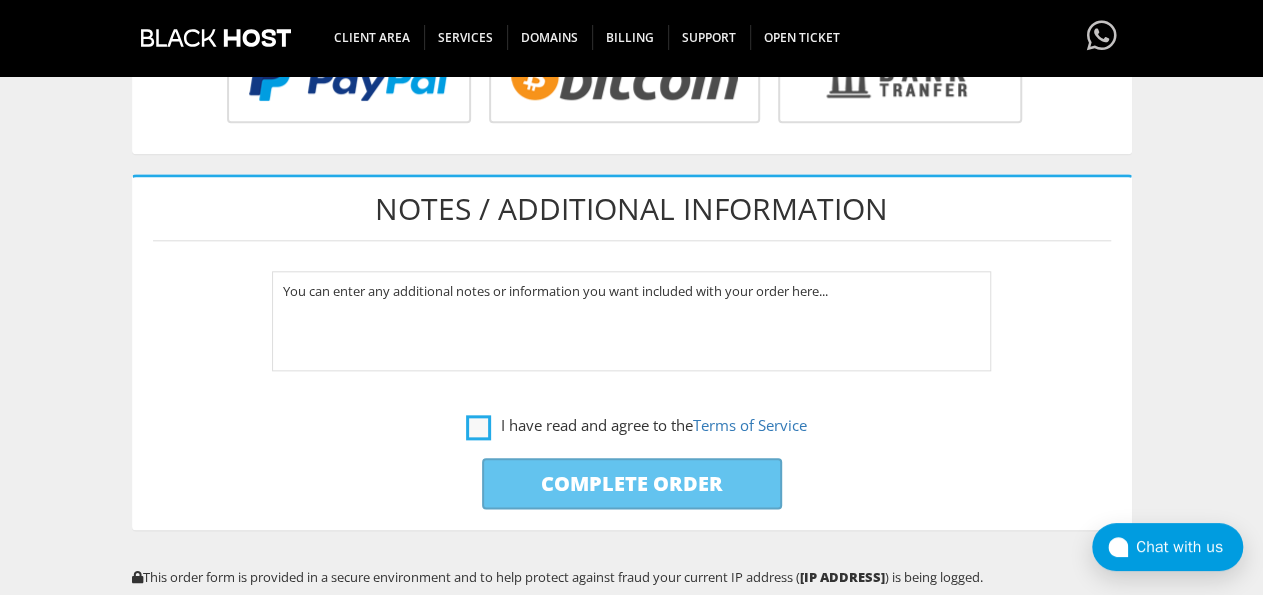 click on "I have read and agree to the  Terms of Service" at bounding box center [636, 425] 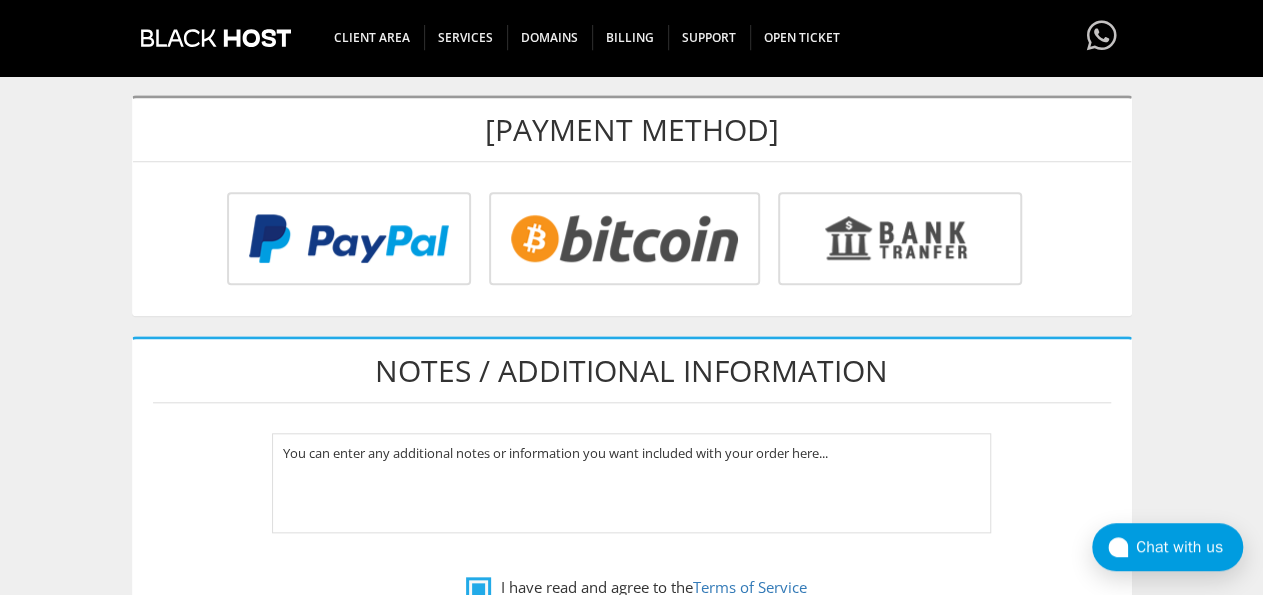 scroll, scrollTop: 520, scrollLeft: 0, axis: vertical 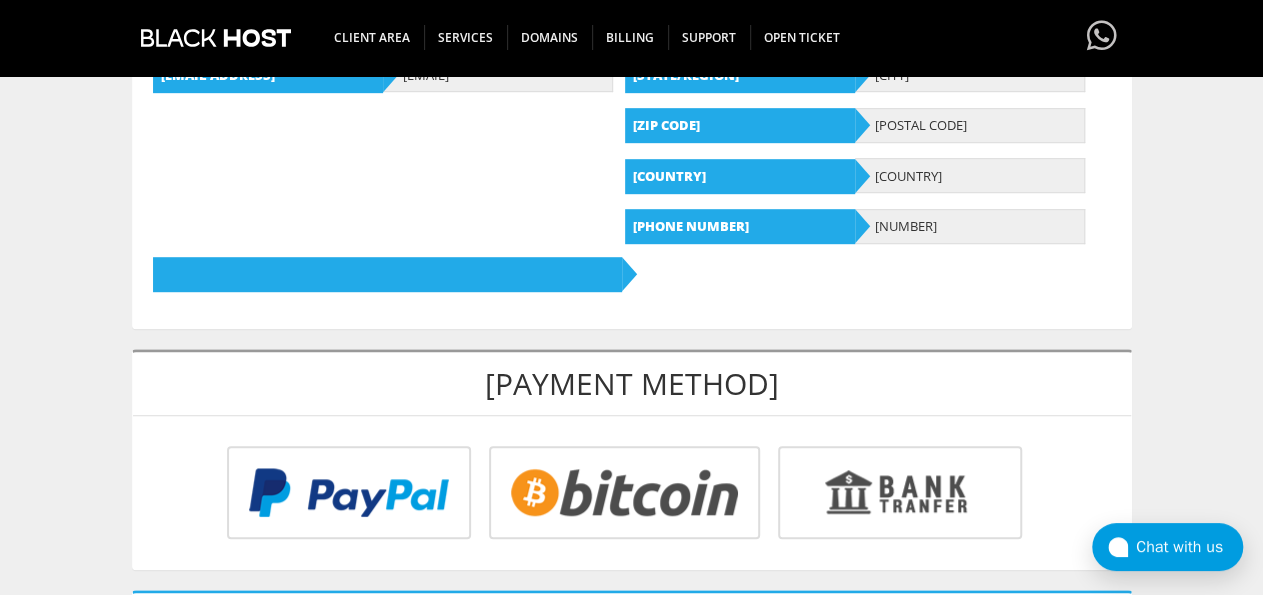 click at bounding box center (346, 496) 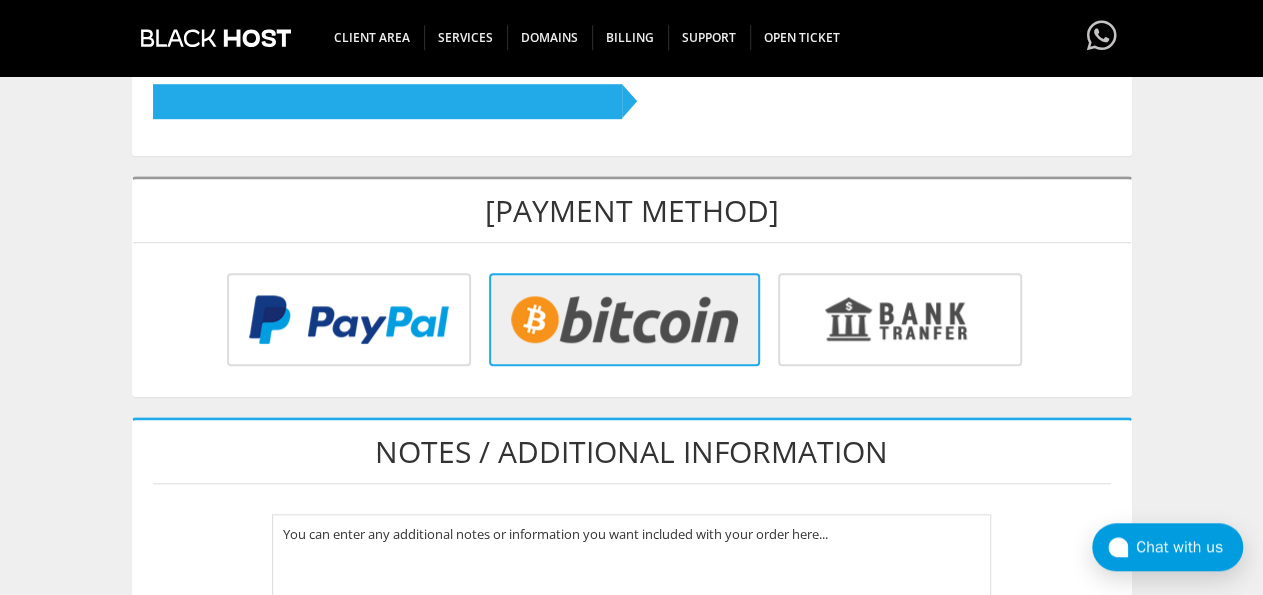 scroll, scrollTop: 624, scrollLeft: 0, axis: vertical 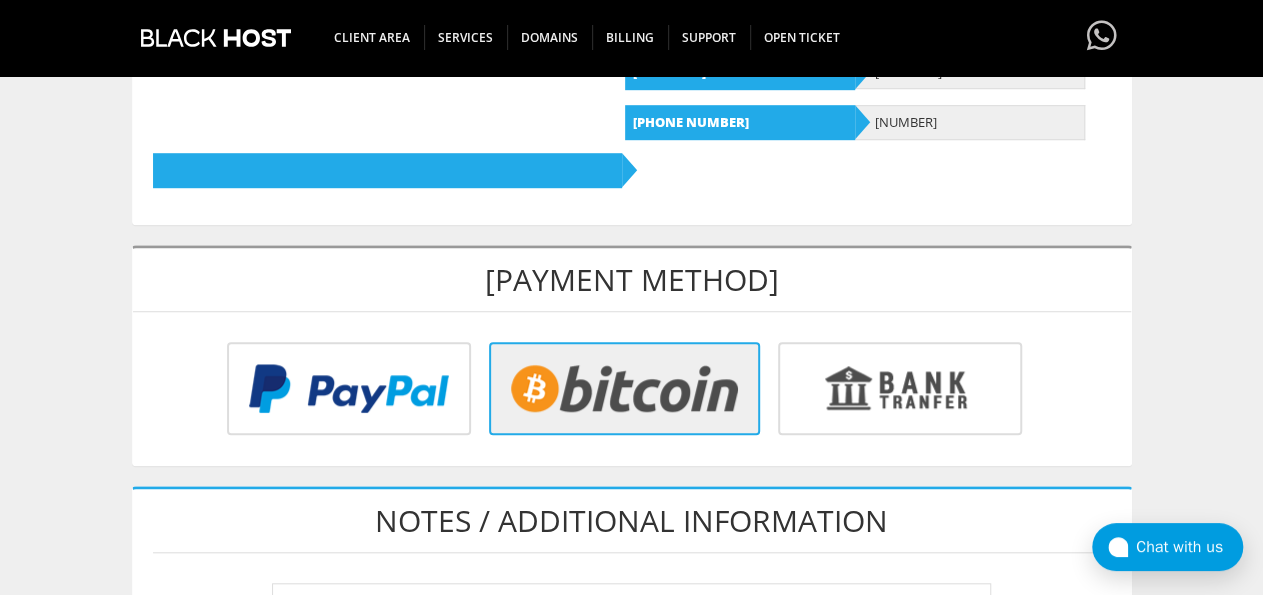 click at bounding box center [346, 392] 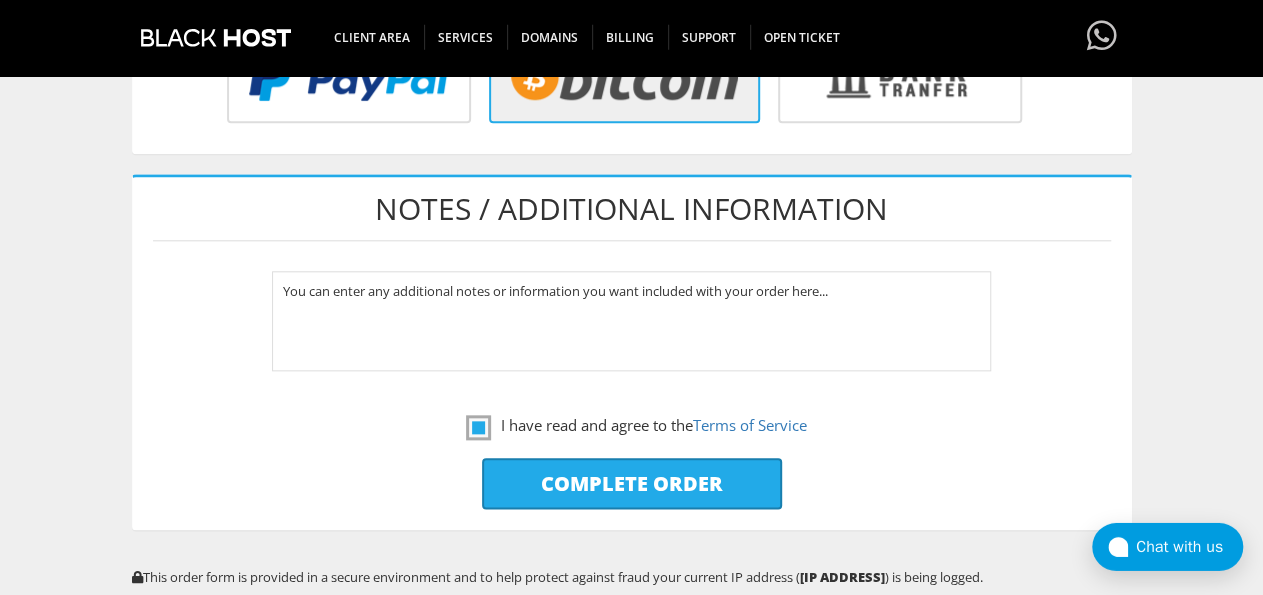 scroll, scrollTop: 1040, scrollLeft: 0, axis: vertical 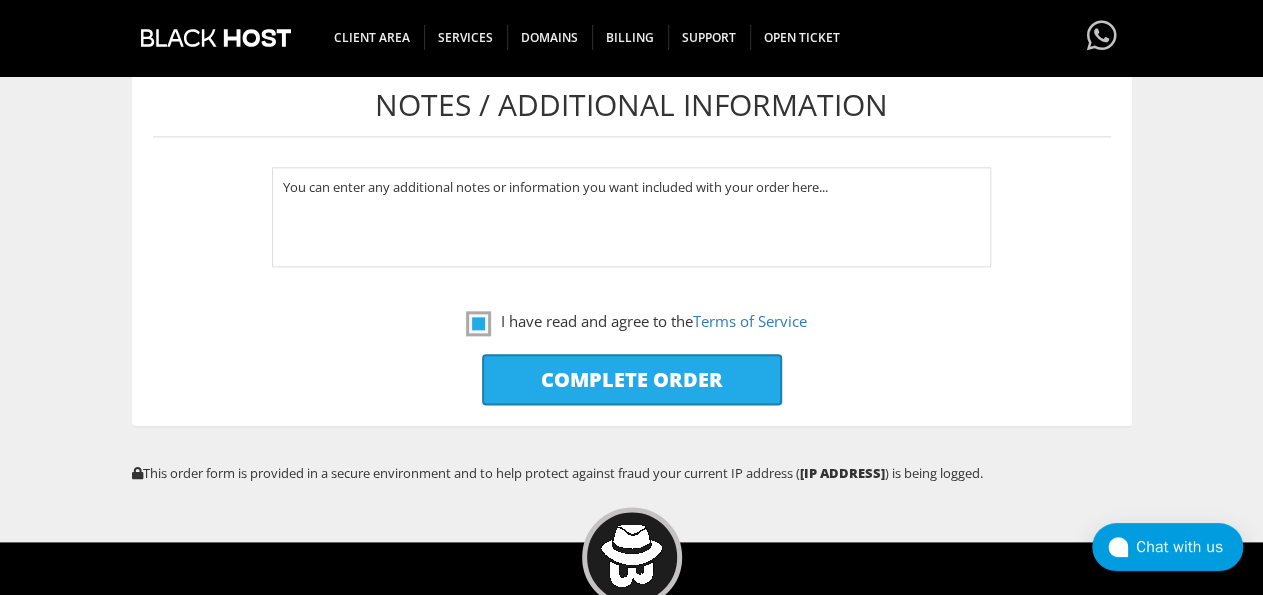 click on "Complete Order" at bounding box center [632, 379] 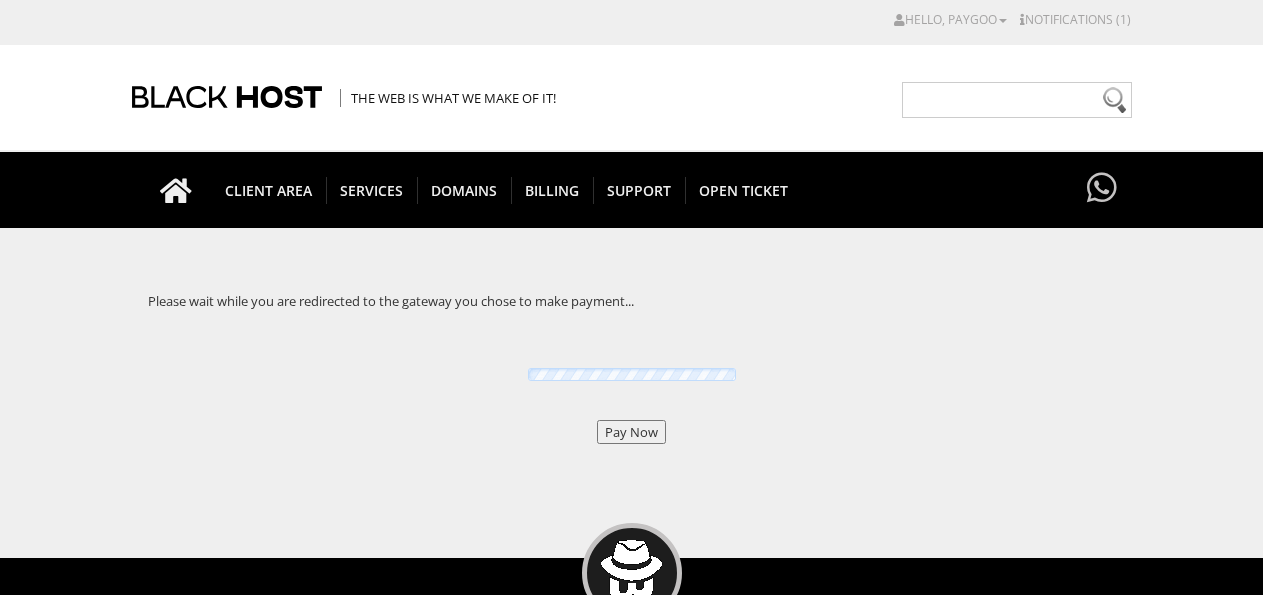 scroll, scrollTop: 0, scrollLeft: 0, axis: both 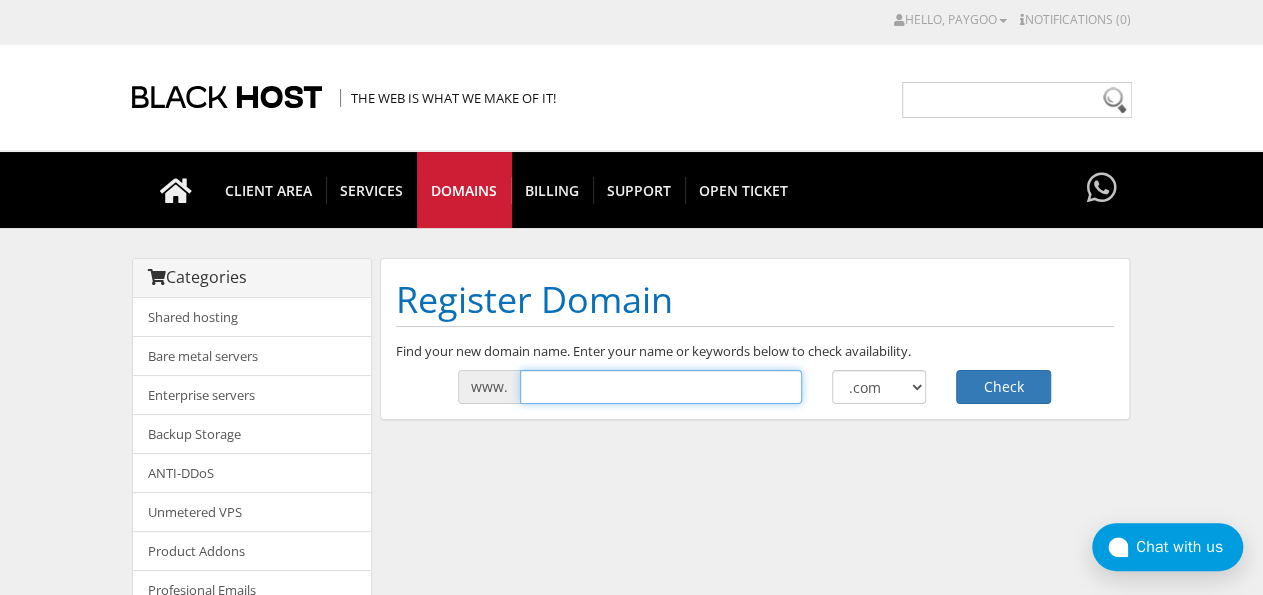 click at bounding box center [661, 387] 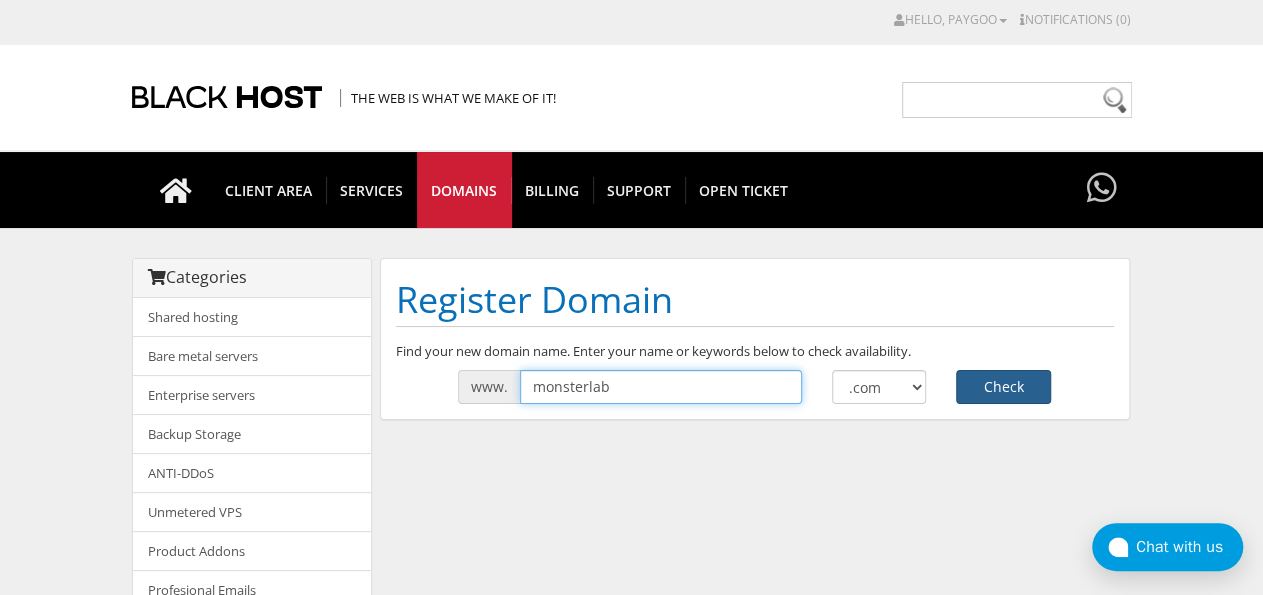 type on "monsterlab" 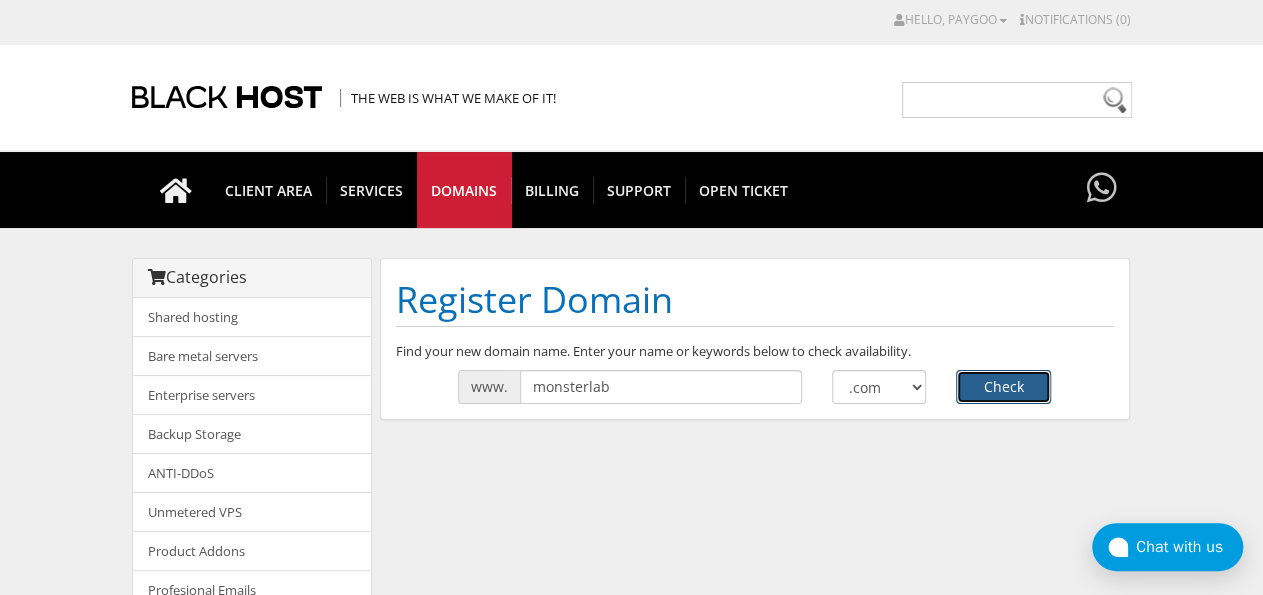 click on "Check" at bounding box center (1003, 387) 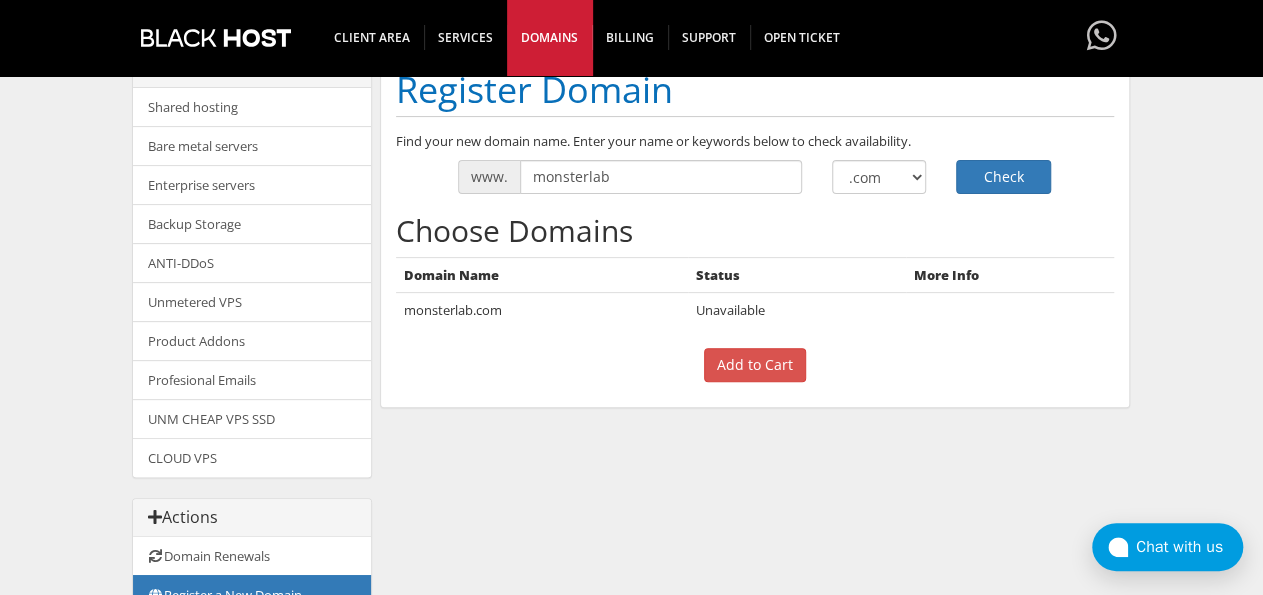 scroll, scrollTop: 104, scrollLeft: 0, axis: vertical 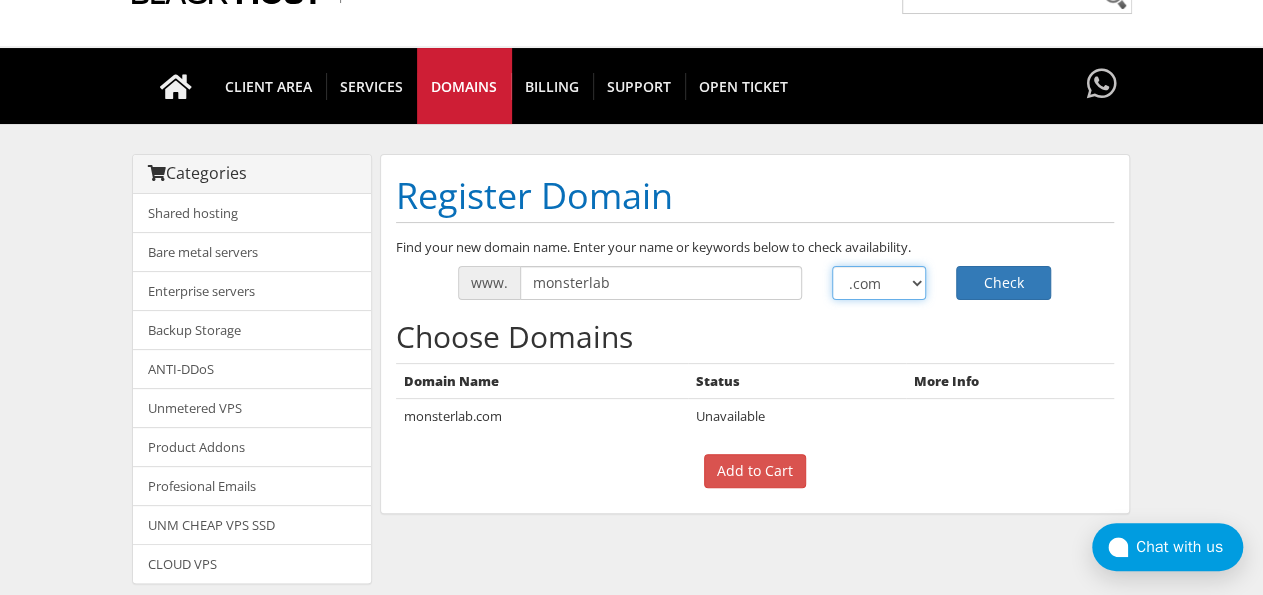 click on ".com
.net
.org
.us
.info
.biz" at bounding box center (879, 283) 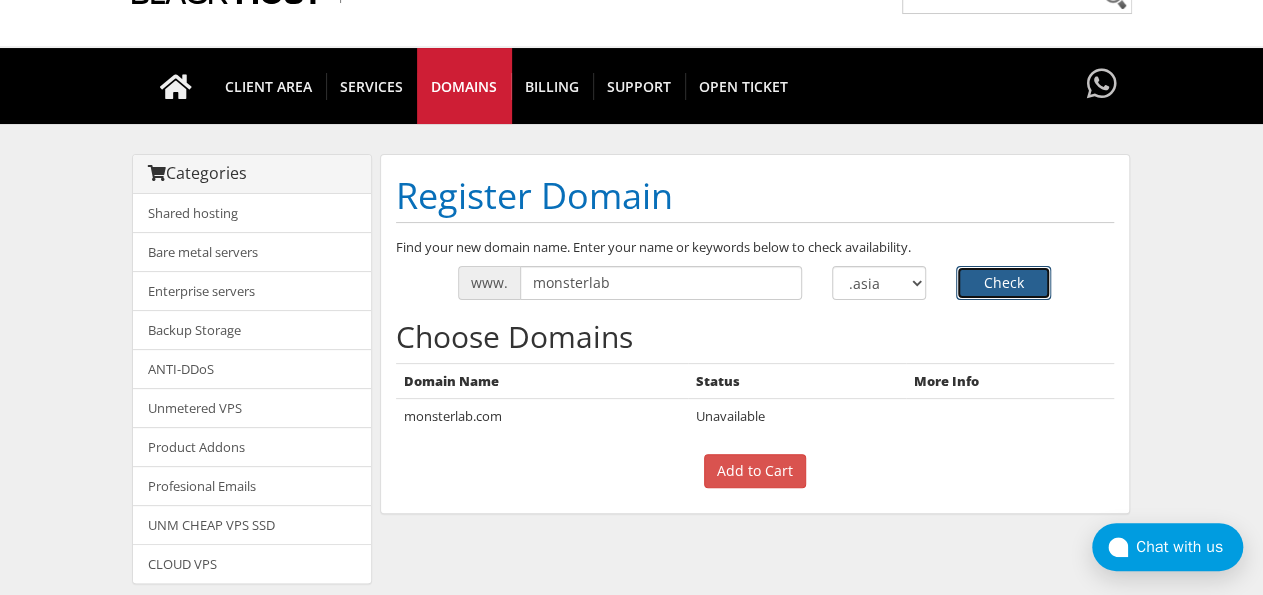 click on "Check" at bounding box center [1003, 283] 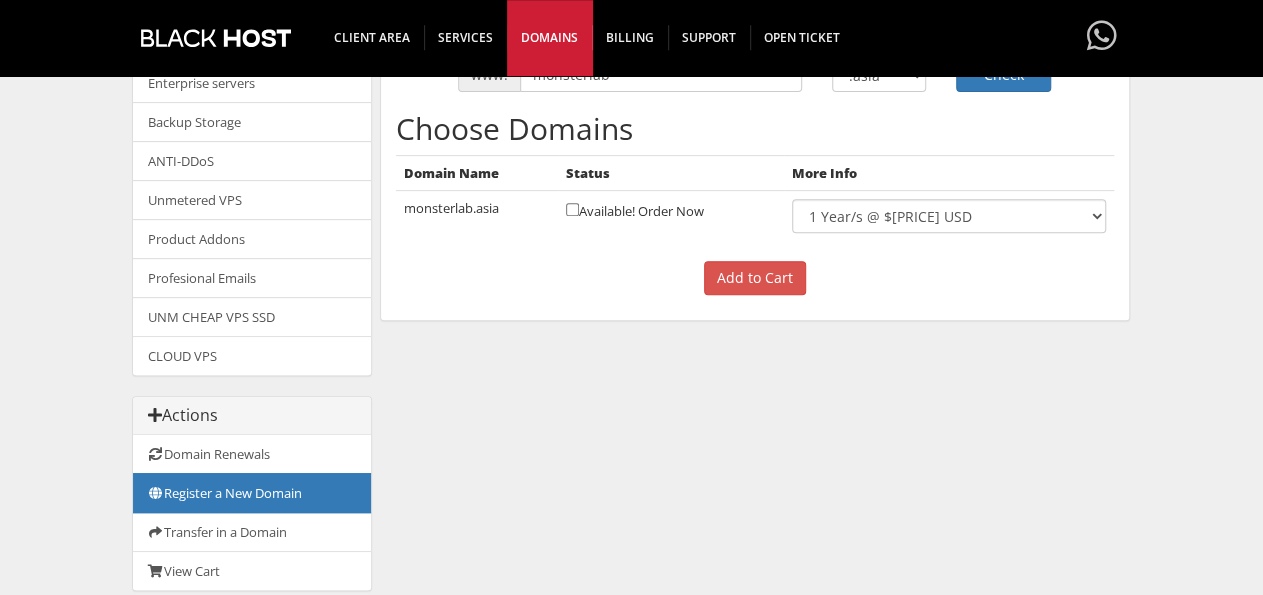 scroll, scrollTop: 312, scrollLeft: 0, axis: vertical 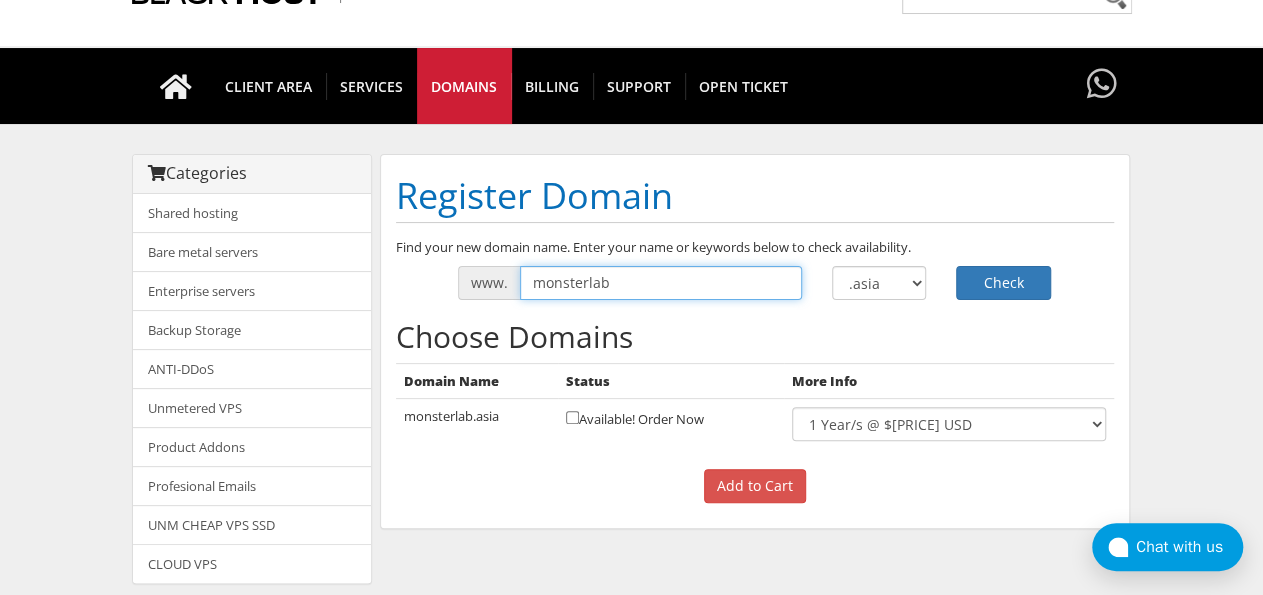 click on "monsterlab" at bounding box center [661, 283] 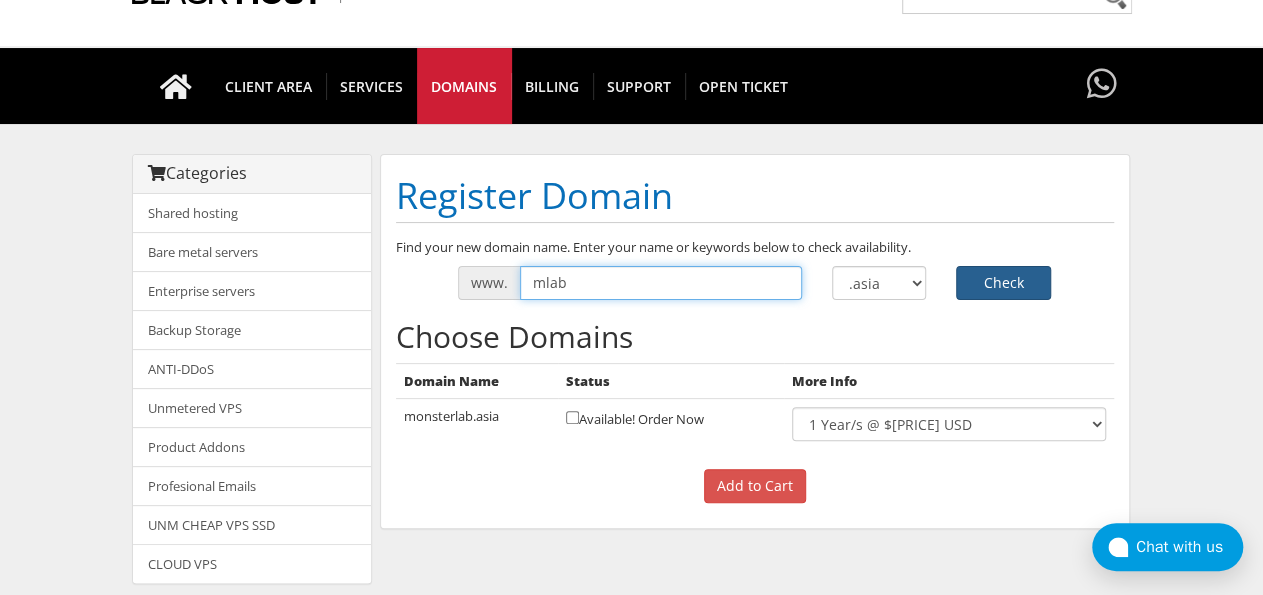 type on "mlab" 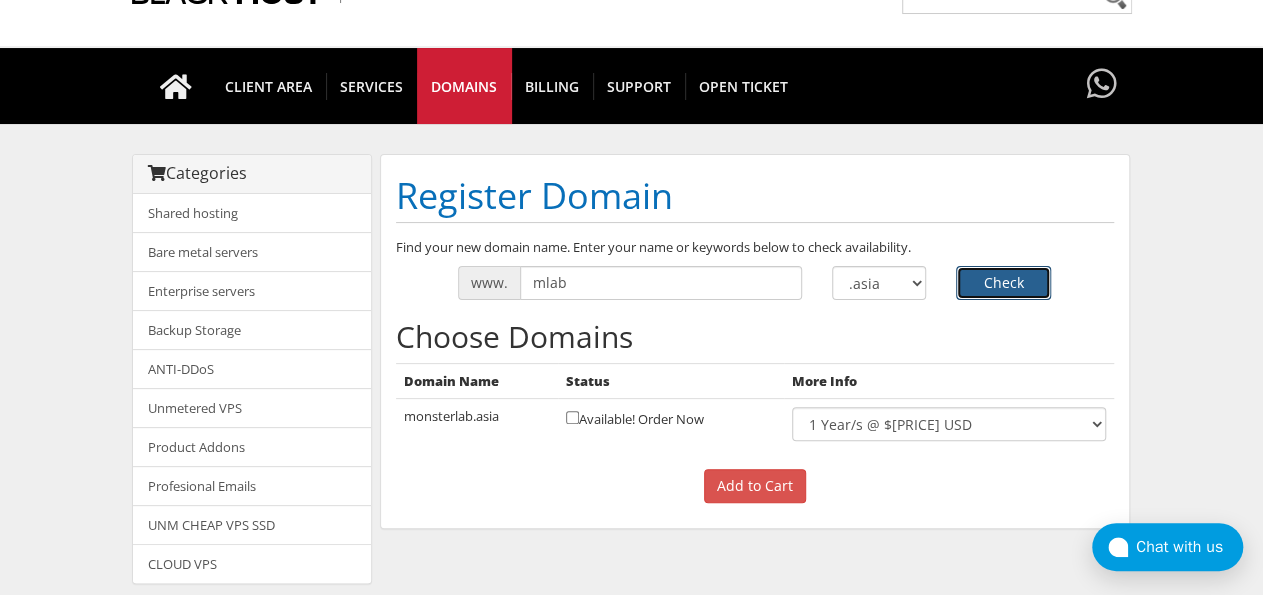 click on "Check" at bounding box center [1003, 283] 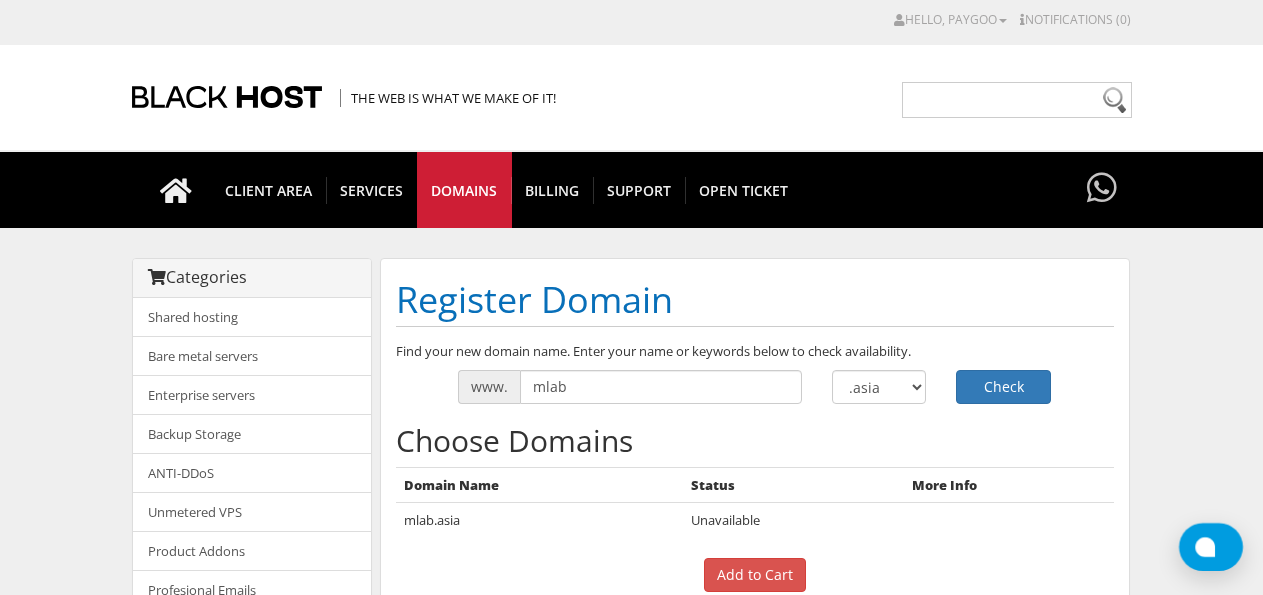 scroll, scrollTop: 0, scrollLeft: 0, axis: both 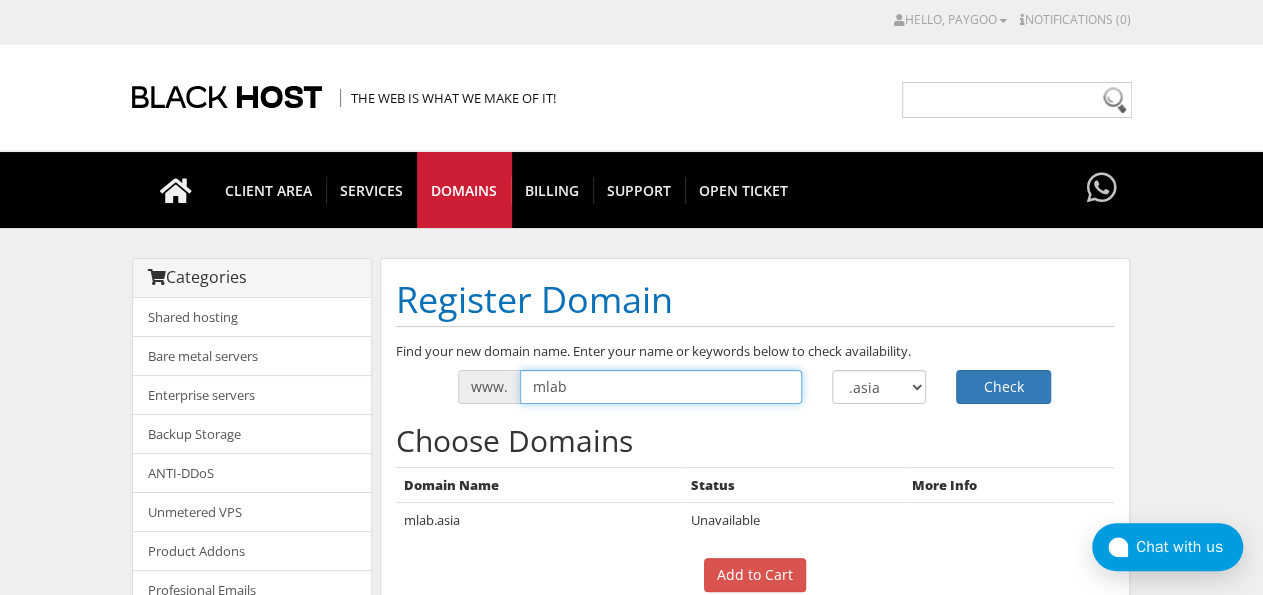 click on "mlab" at bounding box center (661, 387) 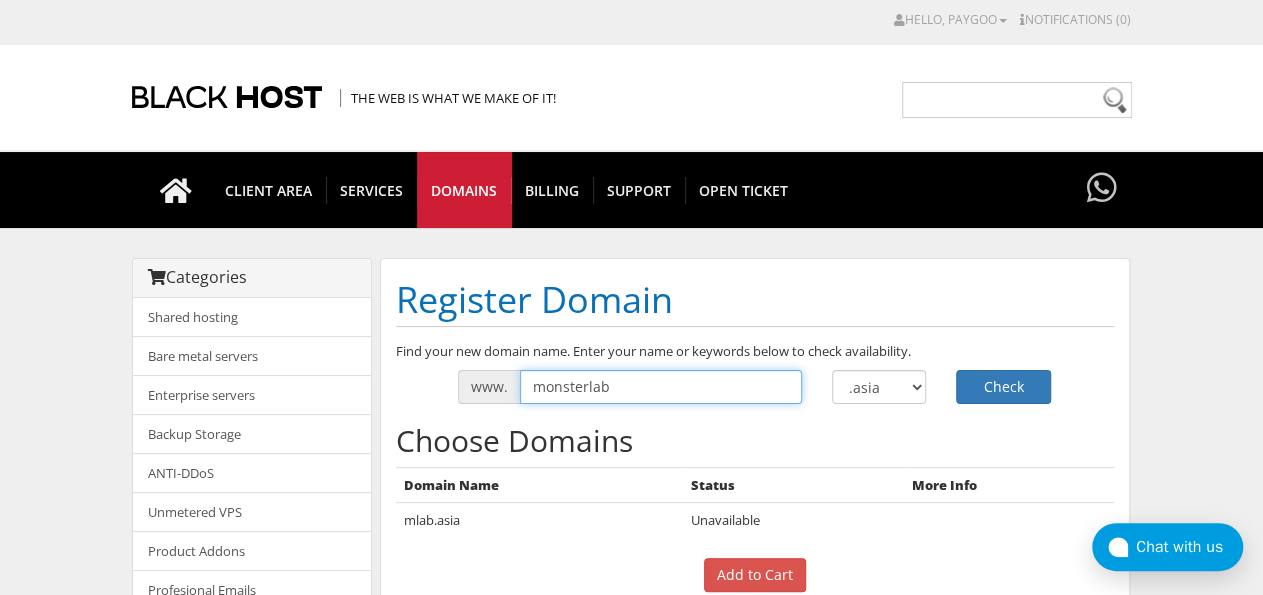 click on "monsterlab" at bounding box center (661, 387) 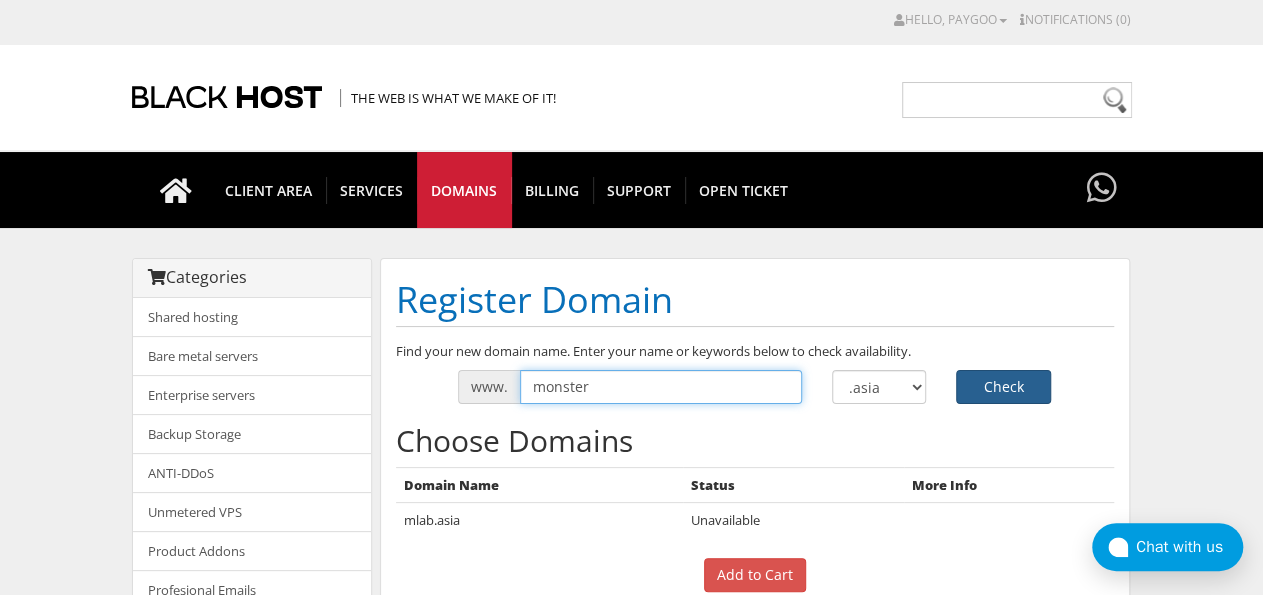 type on "monster" 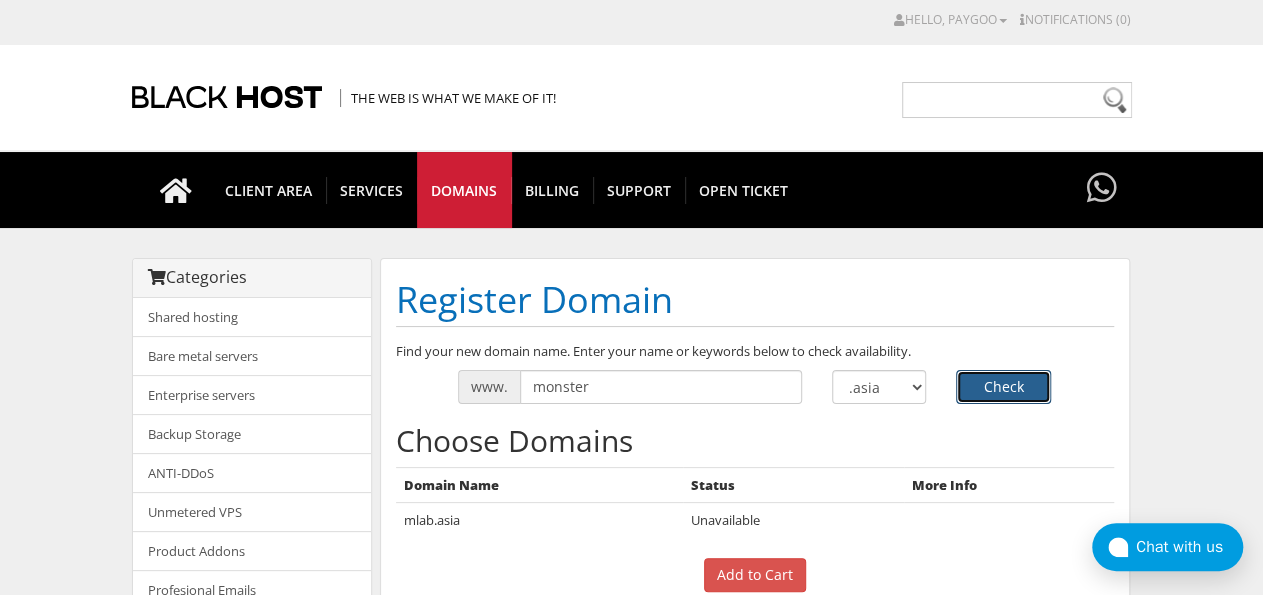 click on "Check" at bounding box center [1003, 387] 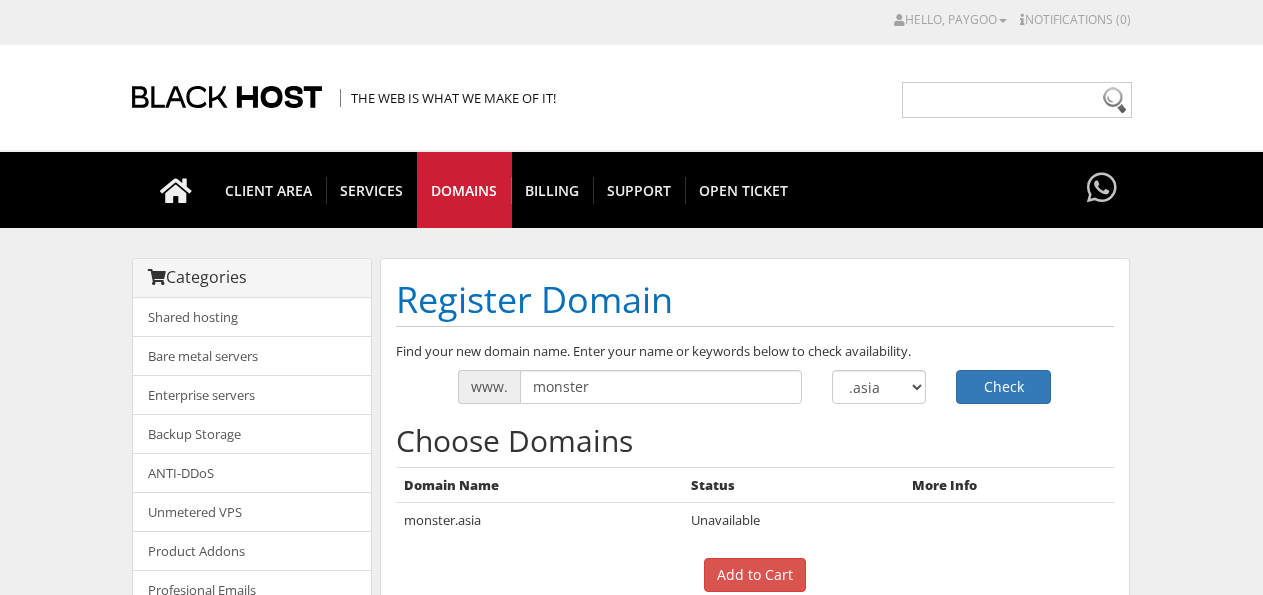 scroll, scrollTop: 0, scrollLeft: 0, axis: both 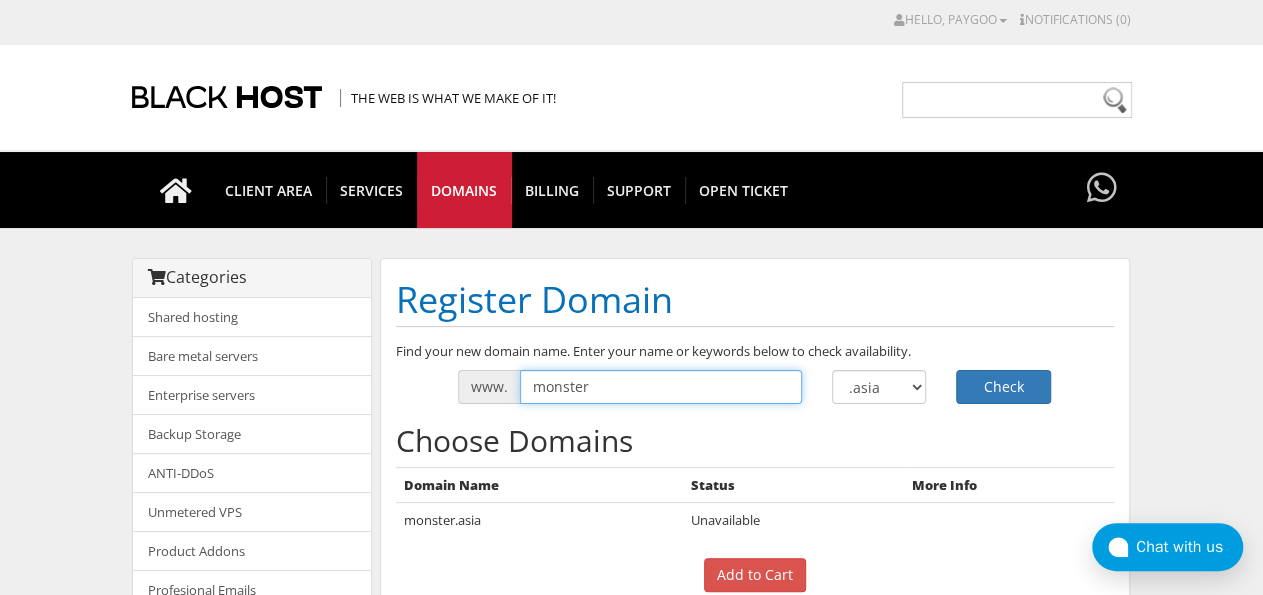 click on "monster" at bounding box center (661, 387) 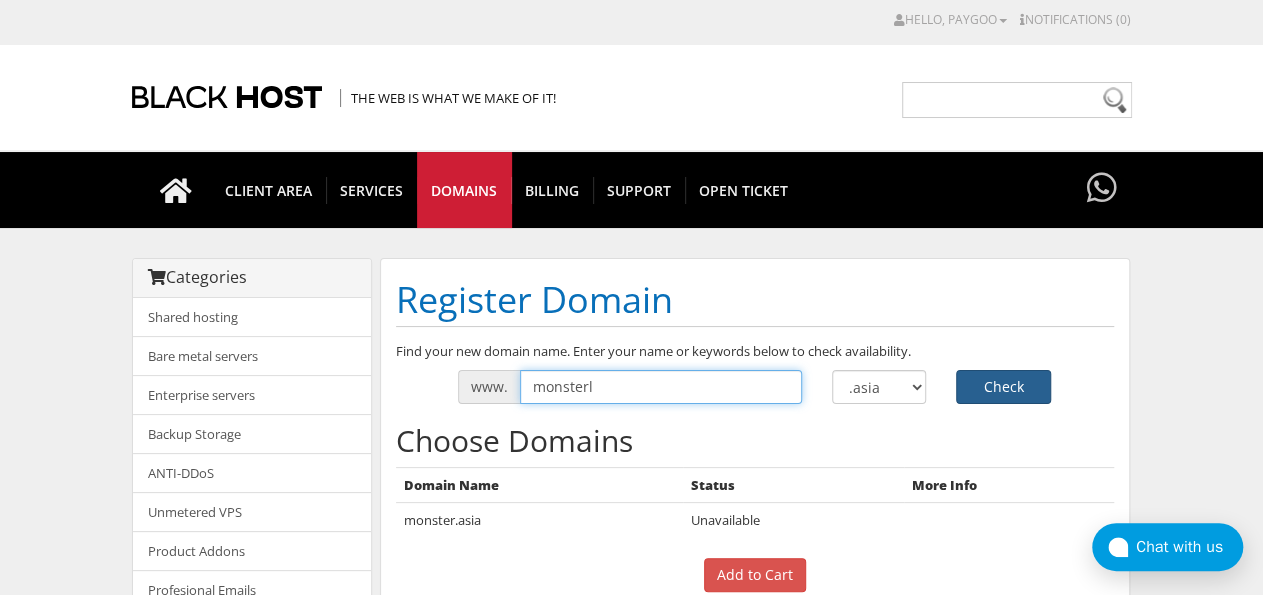type on "monsterl" 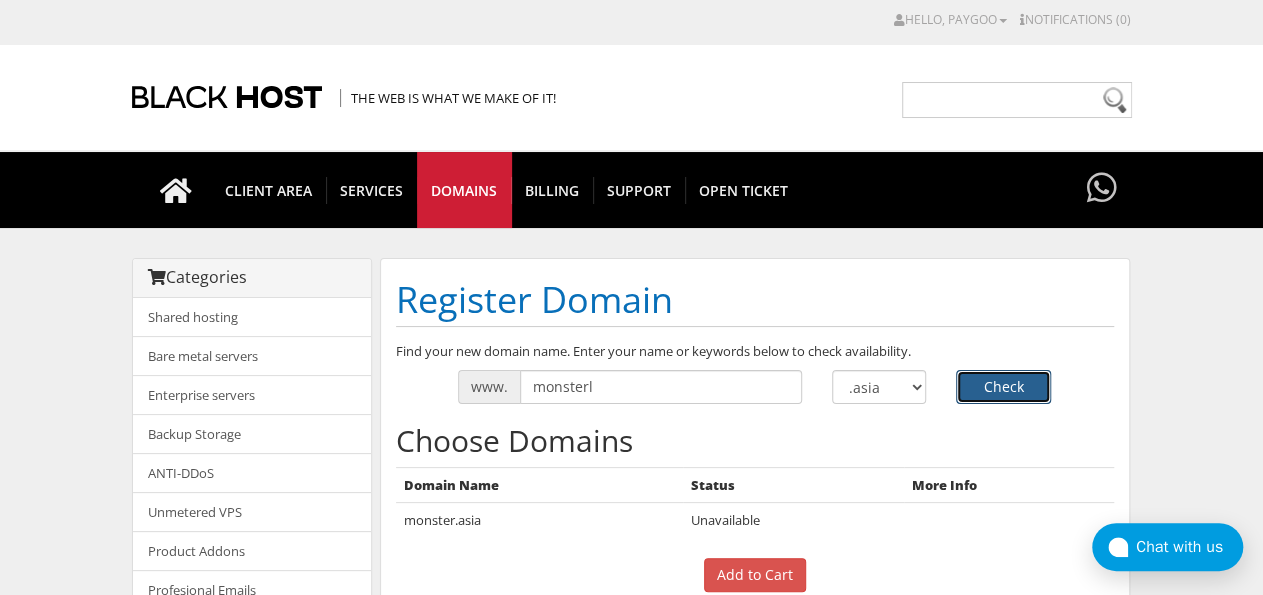 click on "Check" at bounding box center (1003, 387) 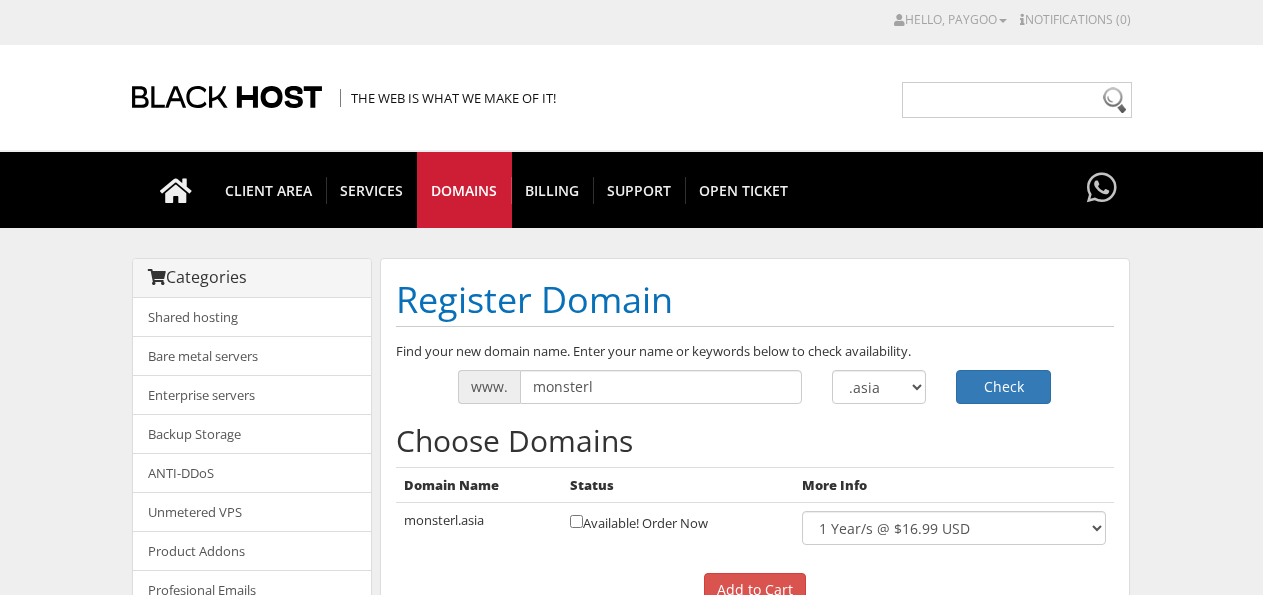 scroll, scrollTop: 0, scrollLeft: 0, axis: both 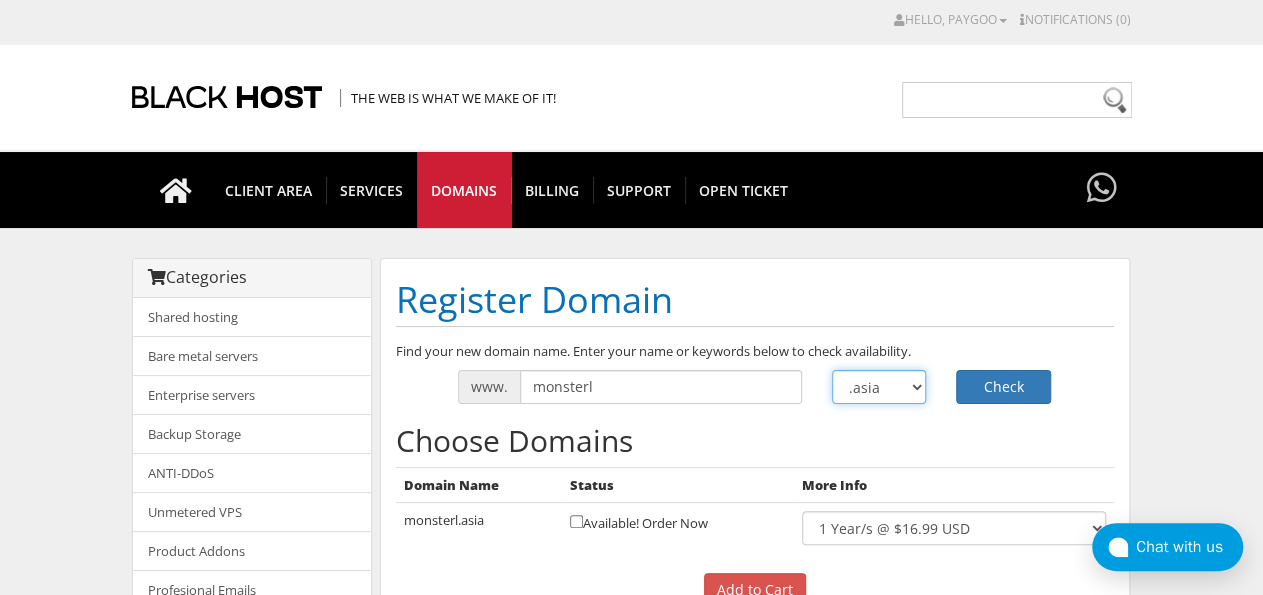 click on ".com
.net
.org
.us
.info
.biz" at bounding box center (879, 387) 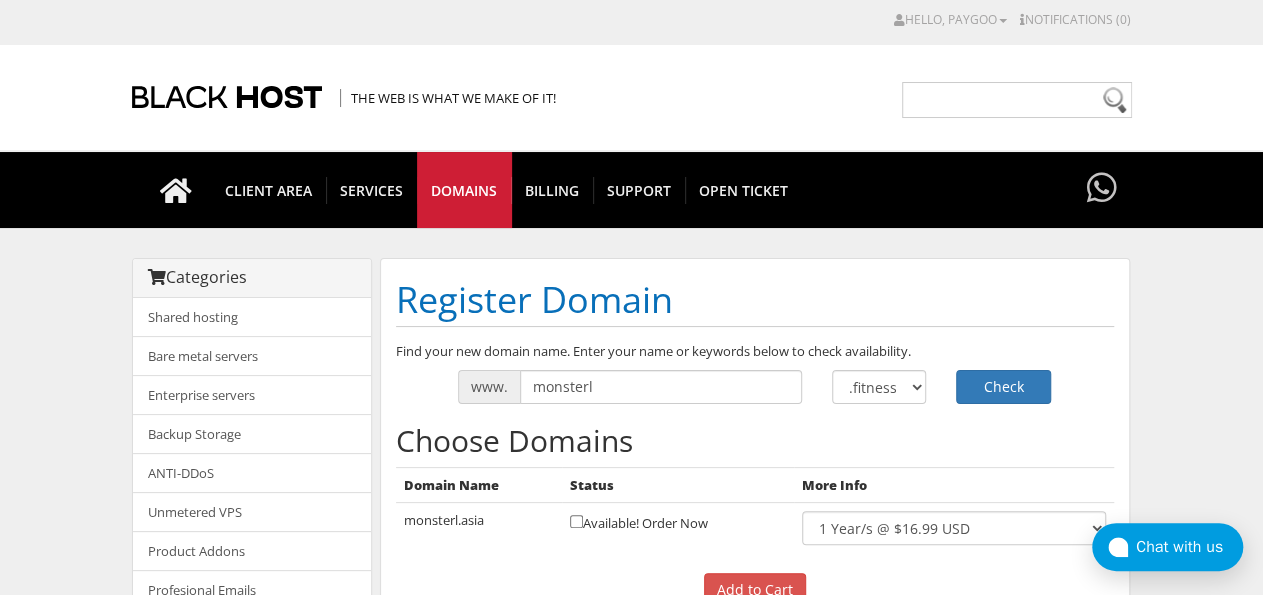 click on "Choose Domains" at bounding box center [755, 440] 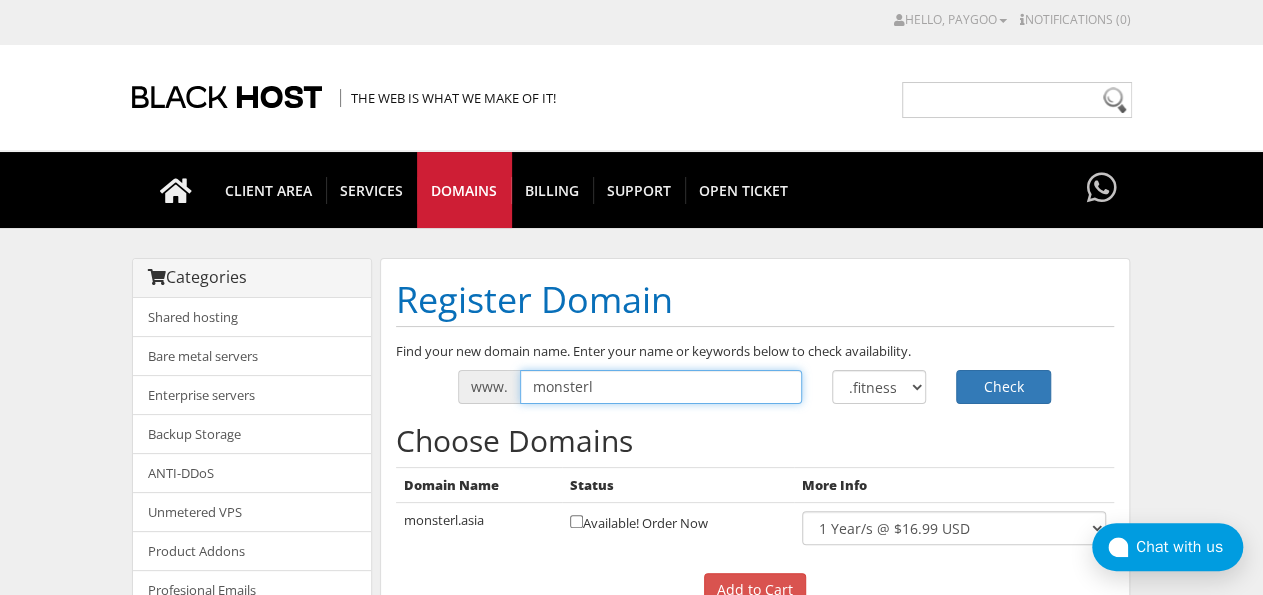click on "monsterl" at bounding box center (661, 387) 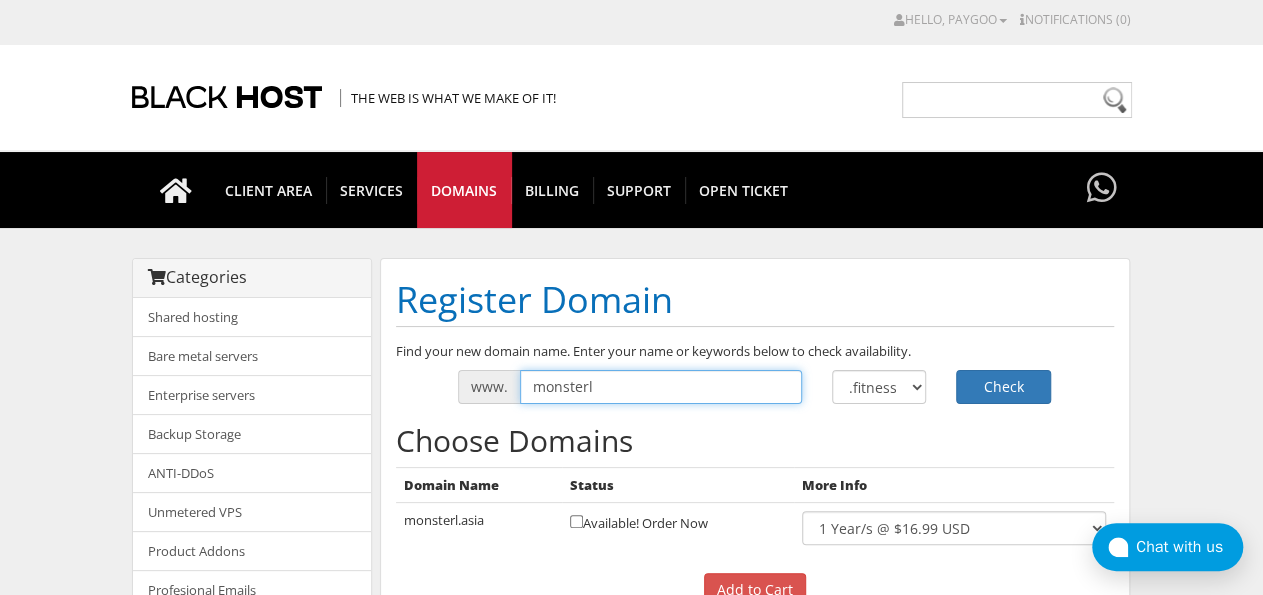 click on "monsterl" at bounding box center [661, 387] 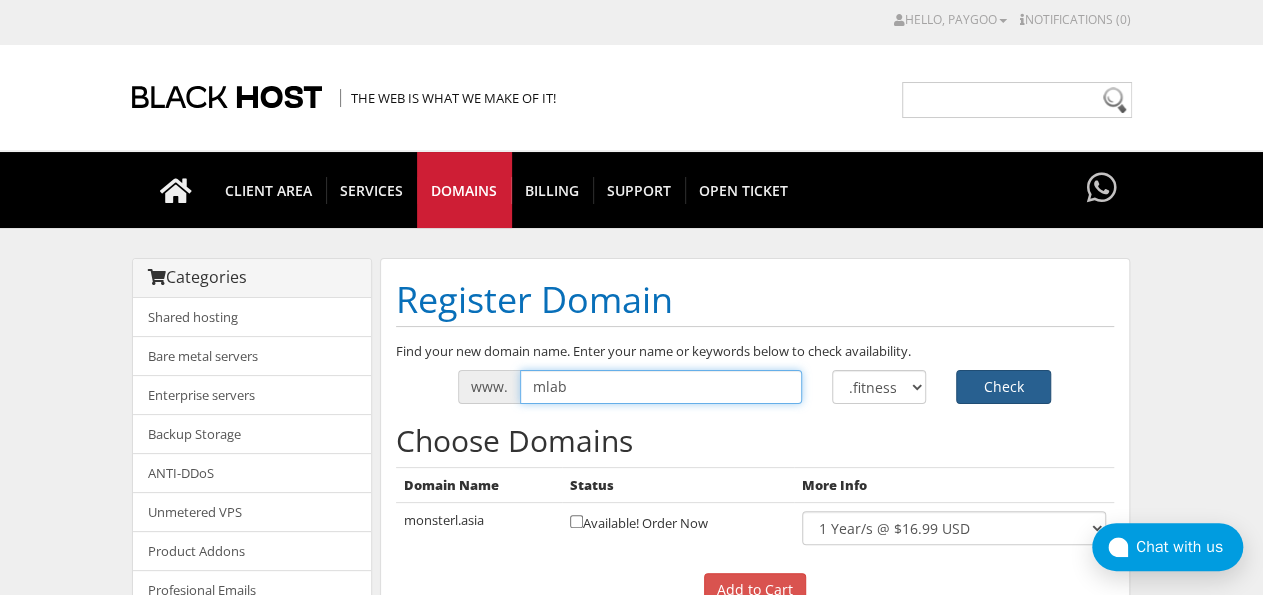 type on "mlab" 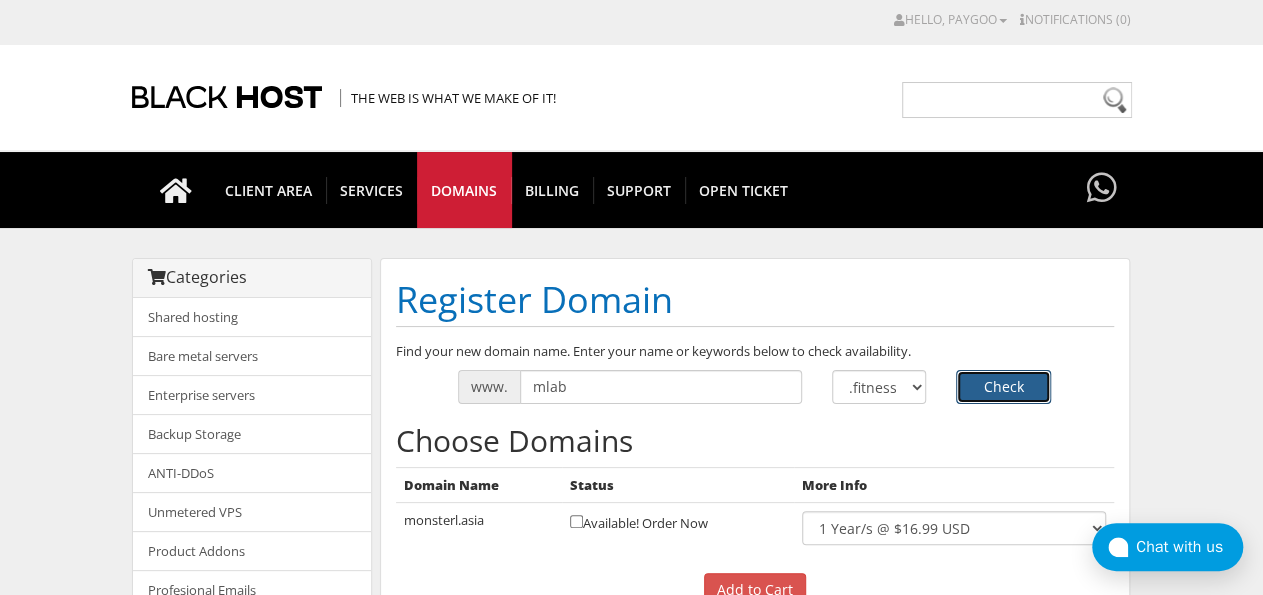click on "Check" at bounding box center [1003, 387] 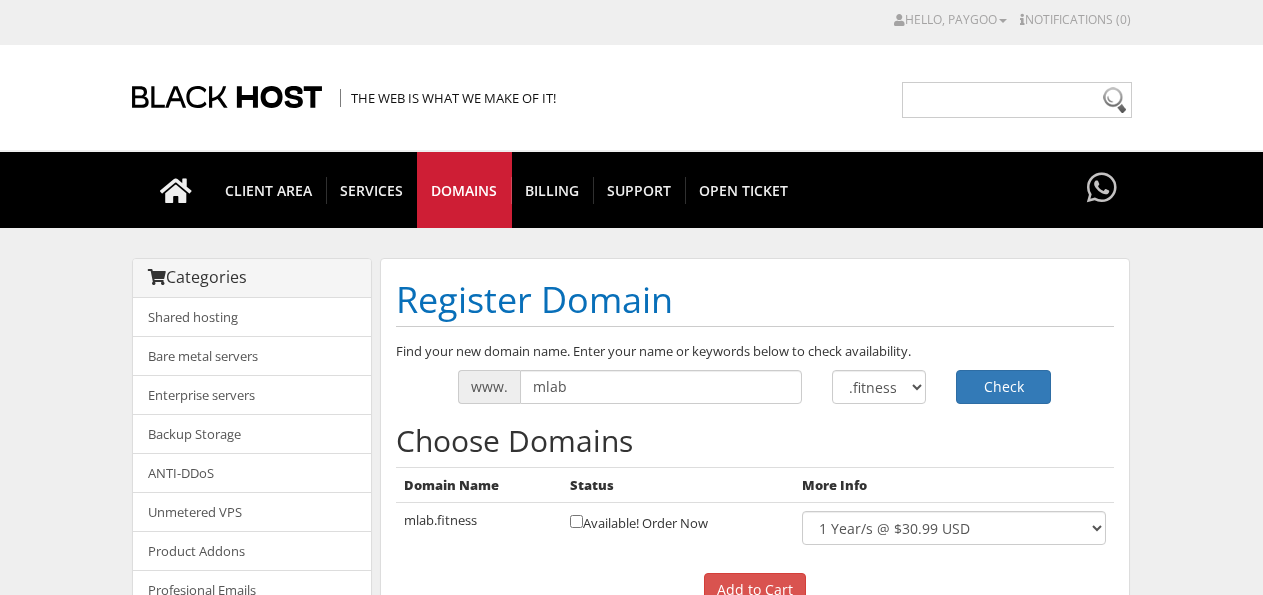 scroll, scrollTop: 0, scrollLeft: 0, axis: both 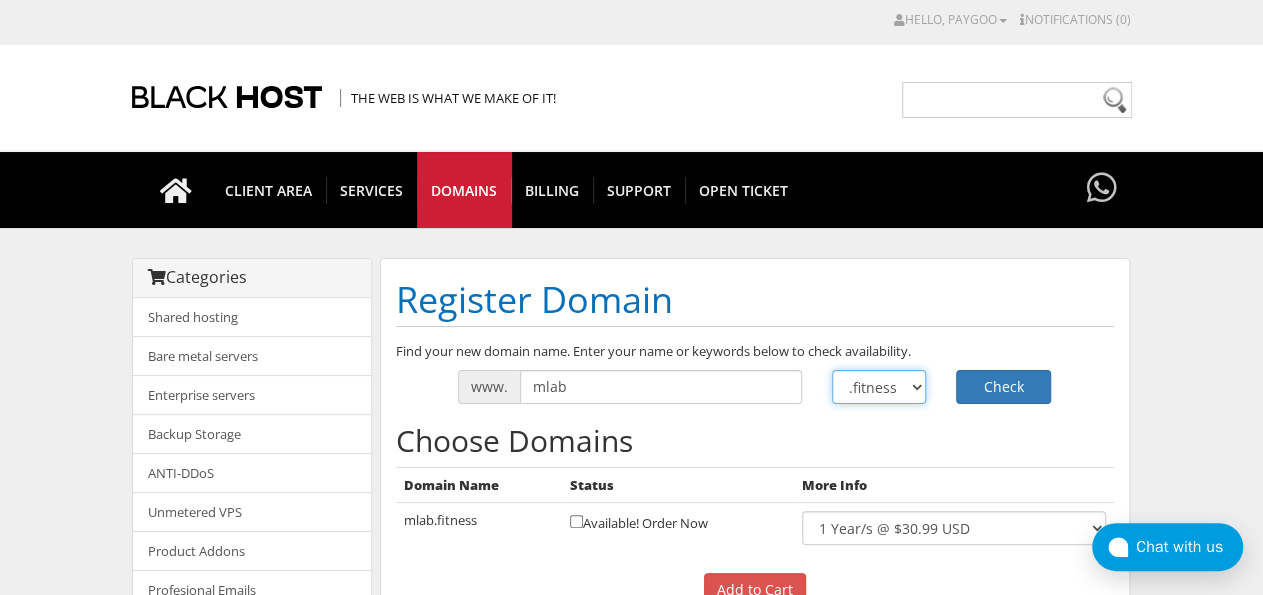 click on ".com
.net
.org
.us
.info
.biz" at bounding box center (879, 387) 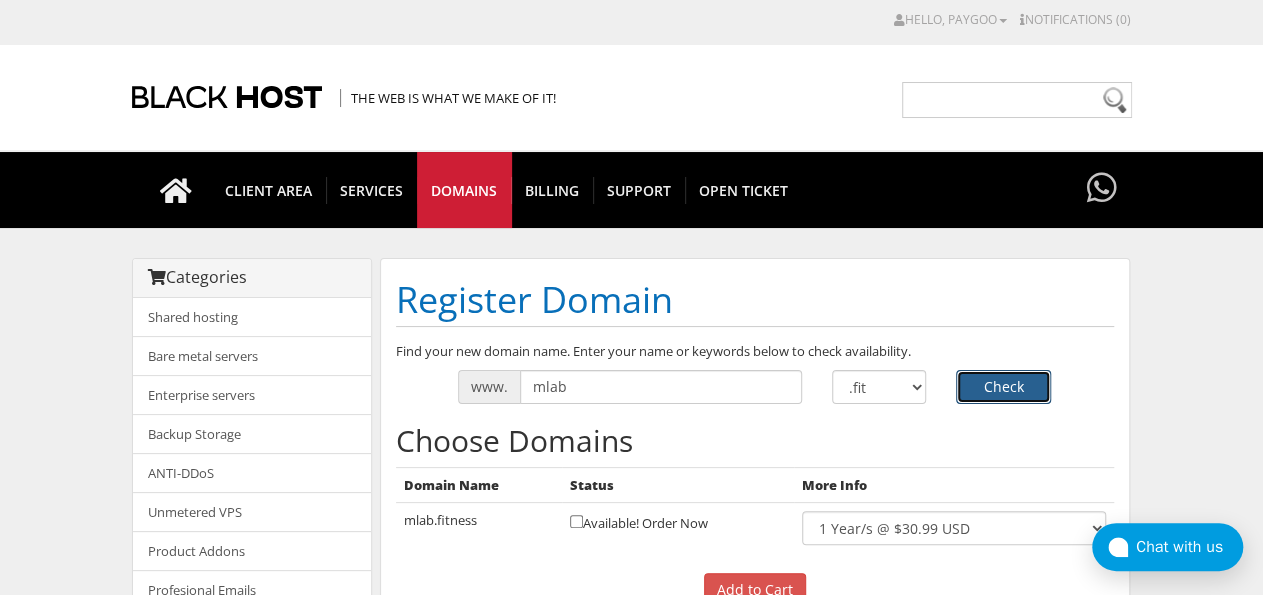 click on "Check" at bounding box center [1003, 387] 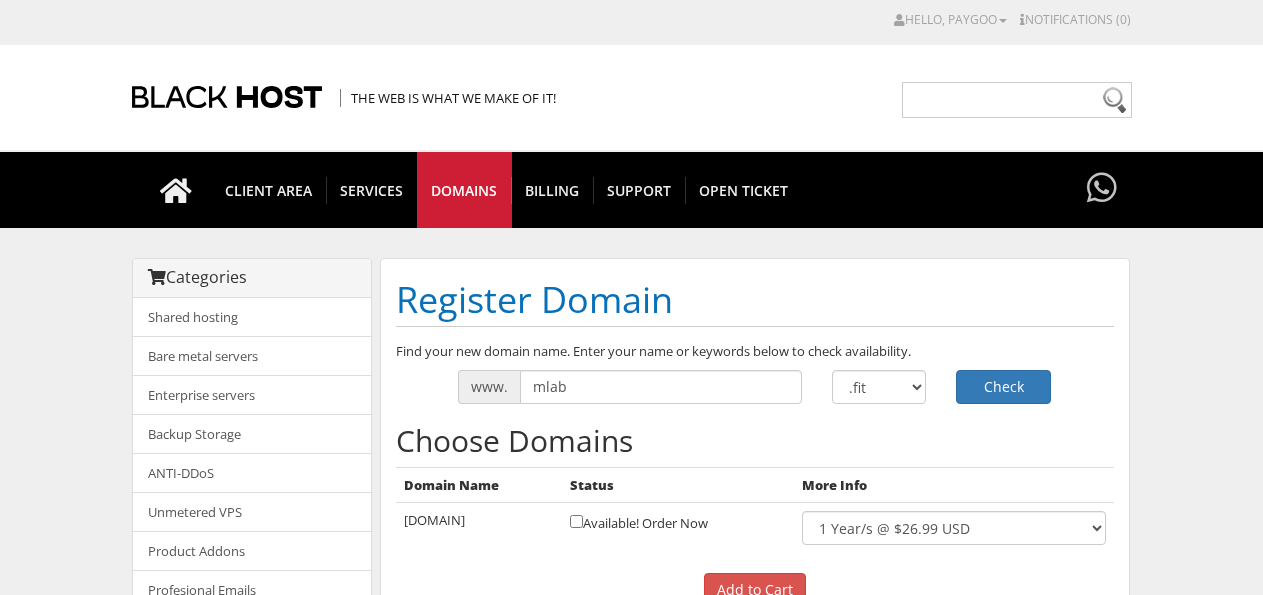 scroll, scrollTop: 0, scrollLeft: 0, axis: both 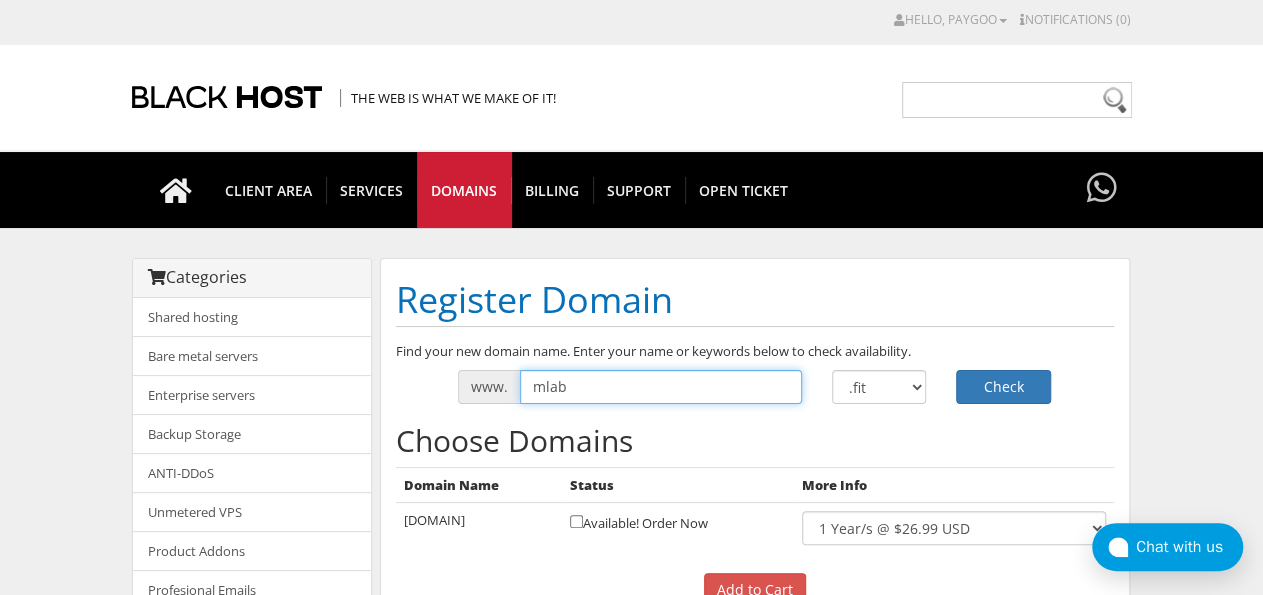click on "mlab" at bounding box center [661, 387] 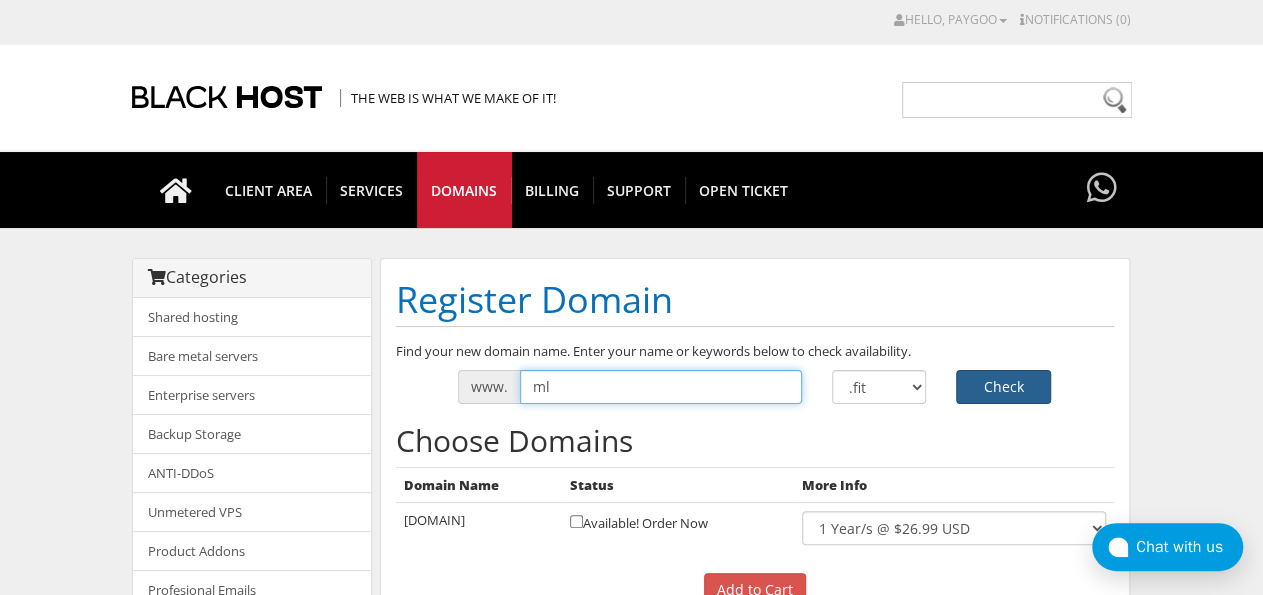 type on "ml" 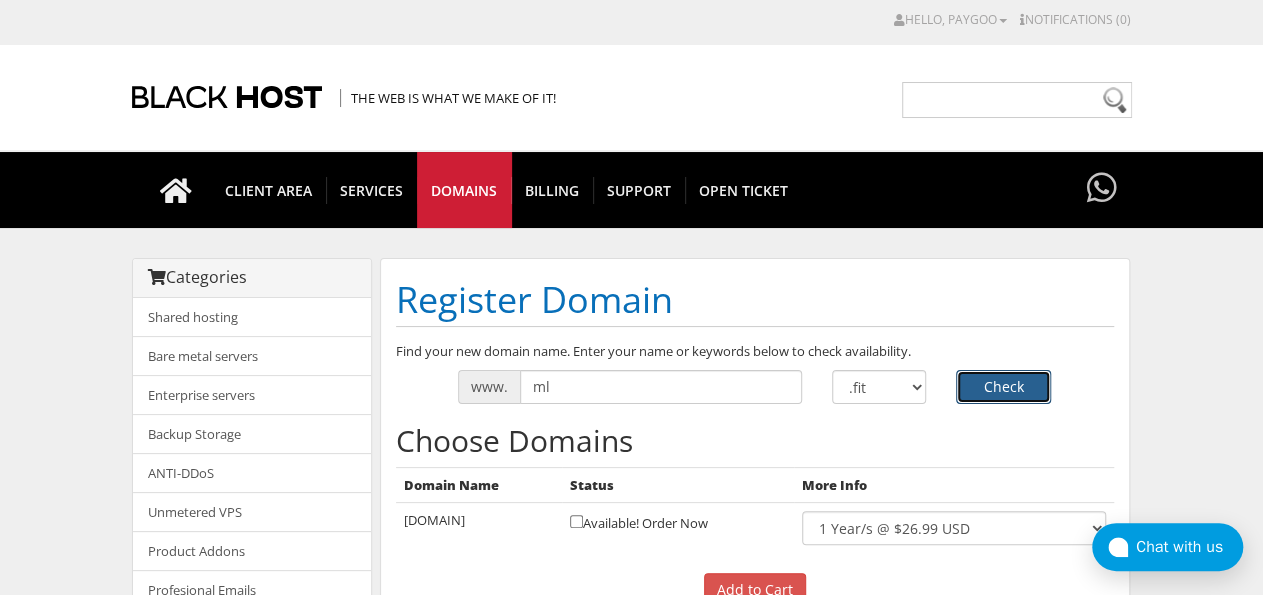 click on "Check" at bounding box center [1003, 387] 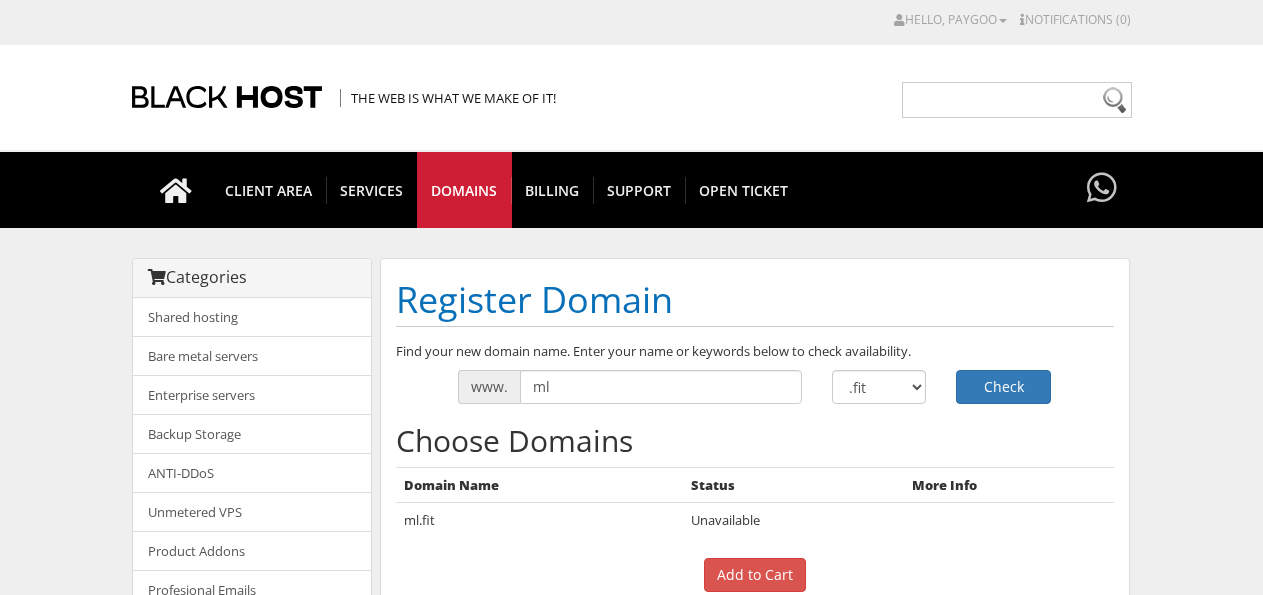scroll, scrollTop: 0, scrollLeft: 0, axis: both 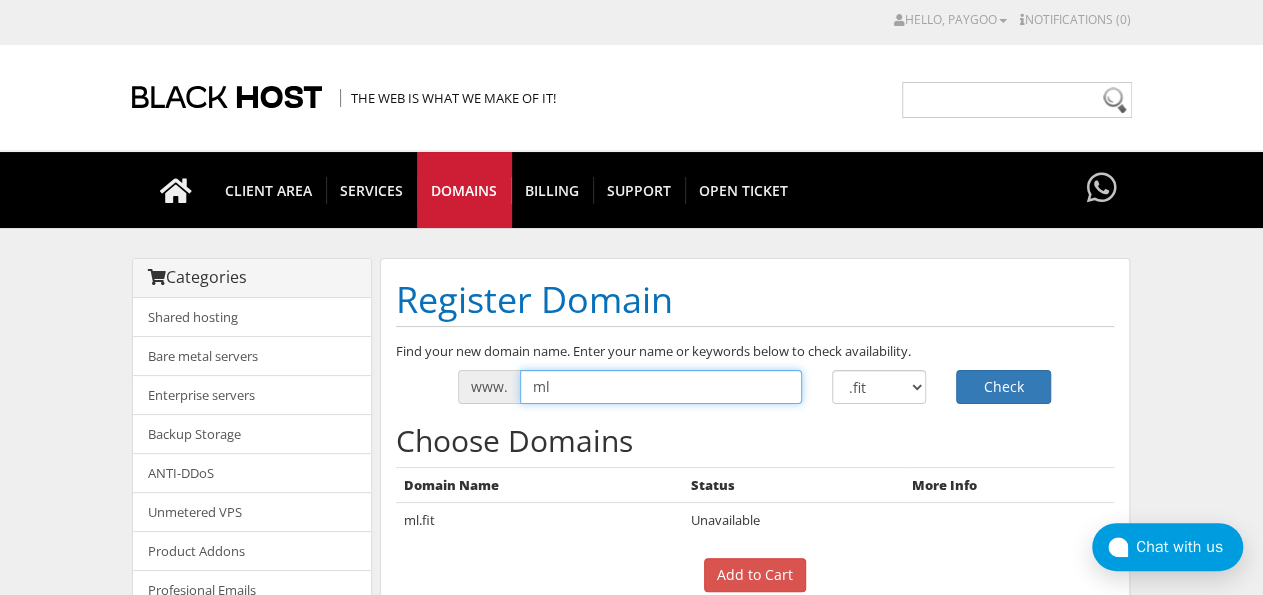 click on "ml" at bounding box center [661, 387] 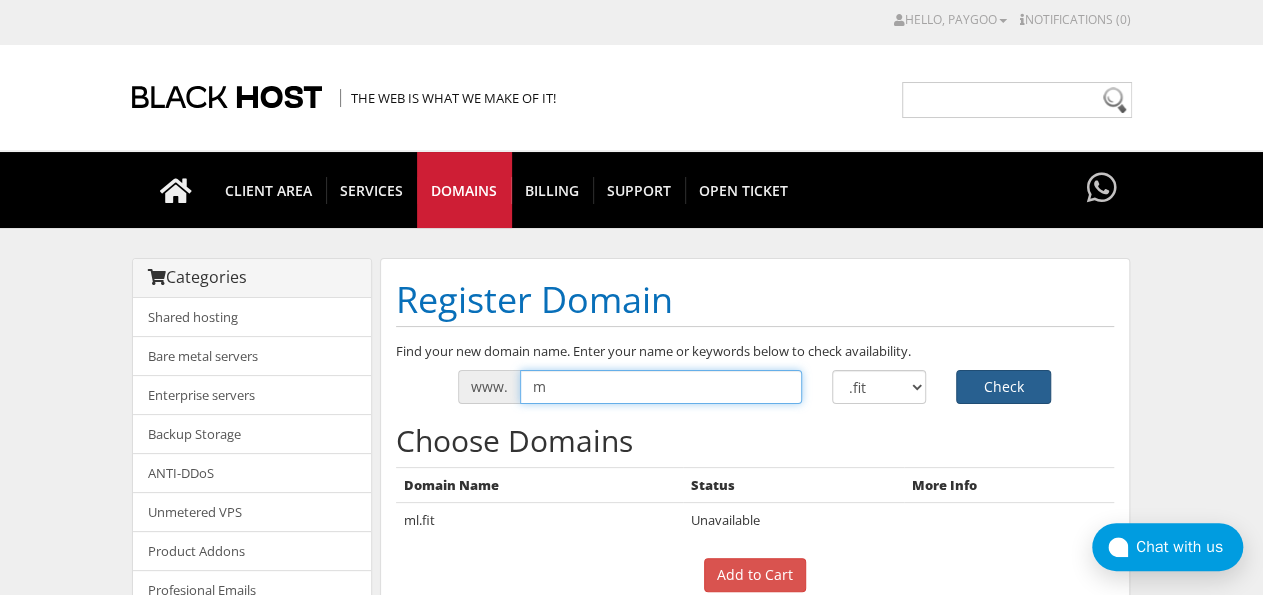 type on "m" 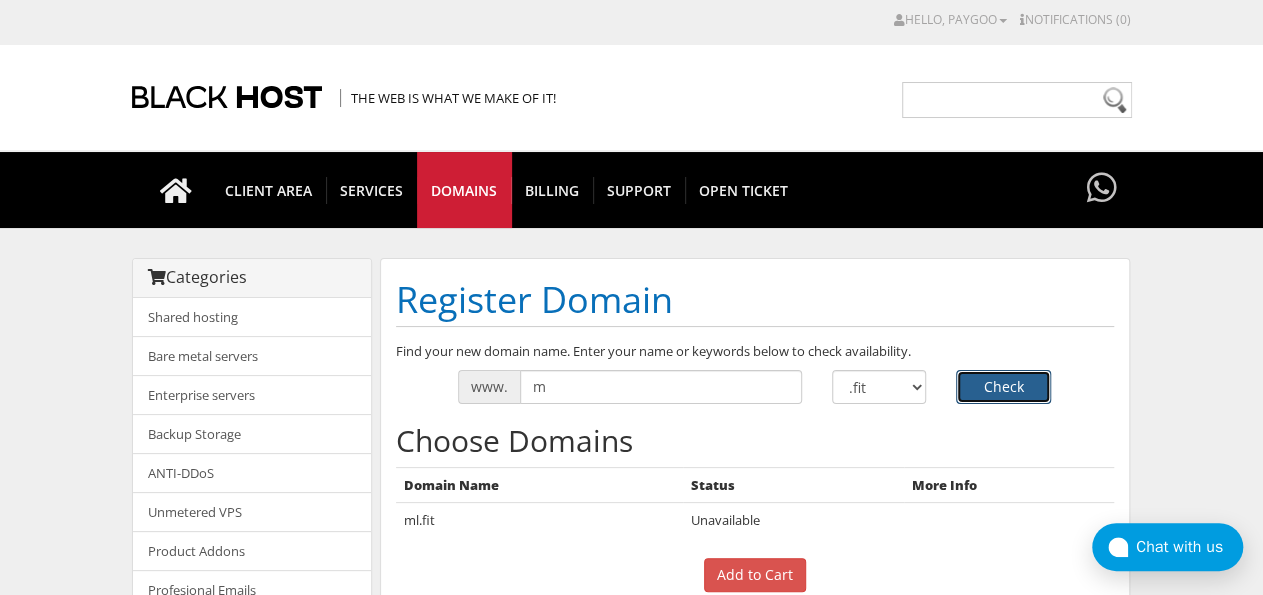 click on "Check" at bounding box center [1003, 387] 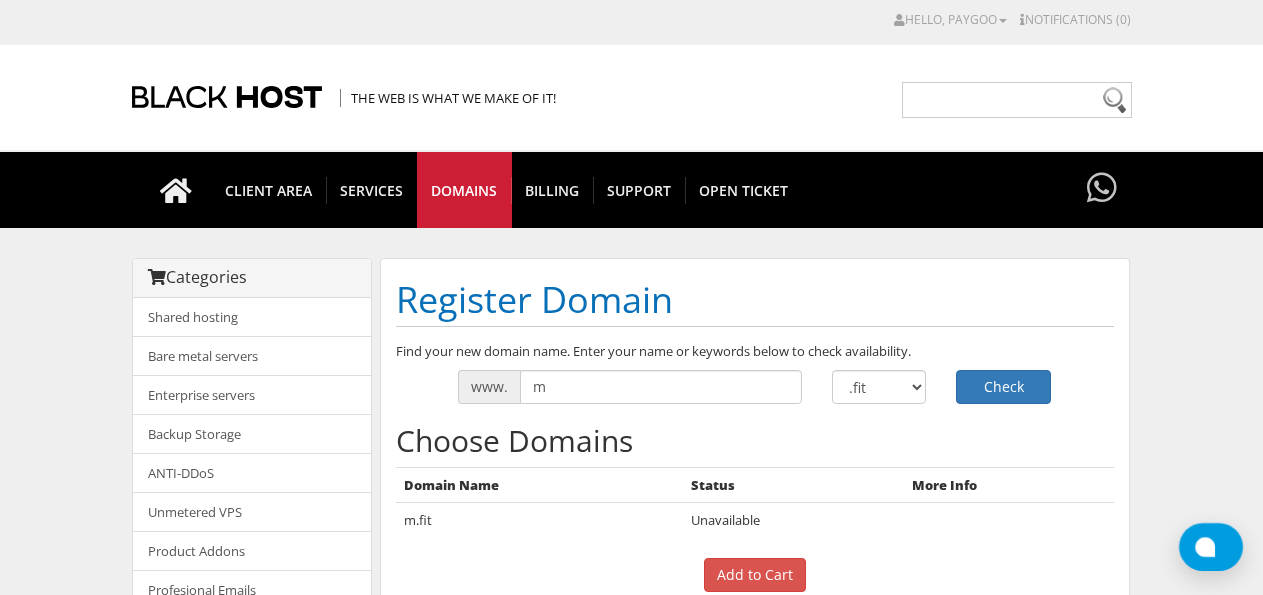 scroll, scrollTop: 0, scrollLeft: 0, axis: both 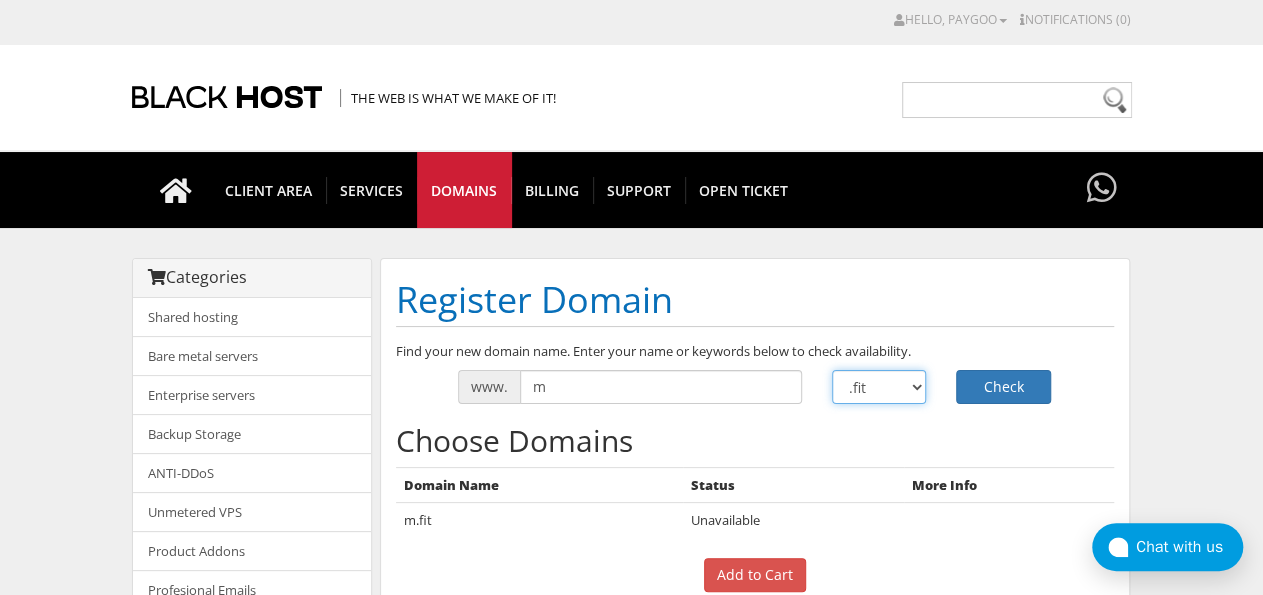 click on ".com
.net
.org
.us
.info
.biz" at bounding box center [879, 387] 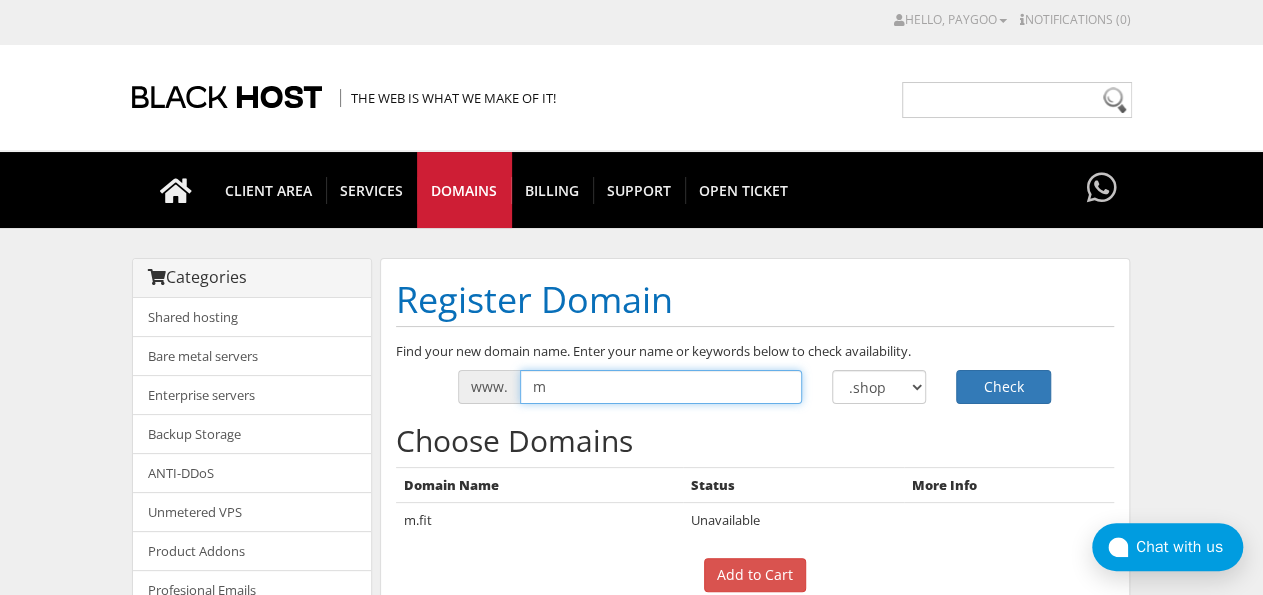 click on "m" at bounding box center (661, 387) 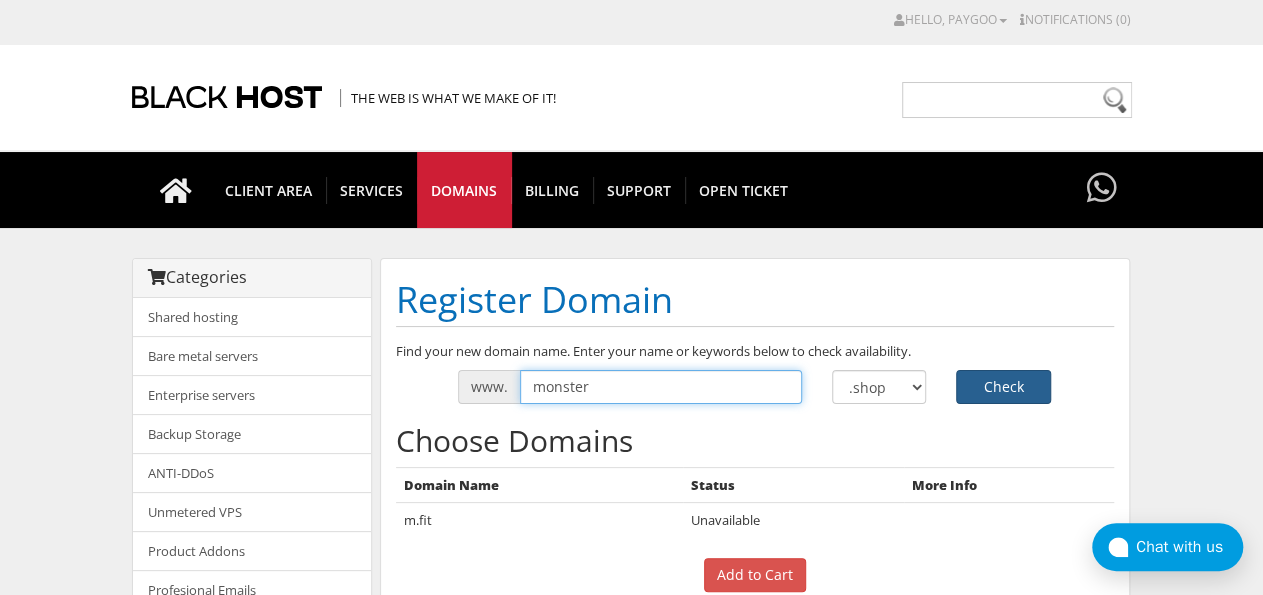 type on "monster" 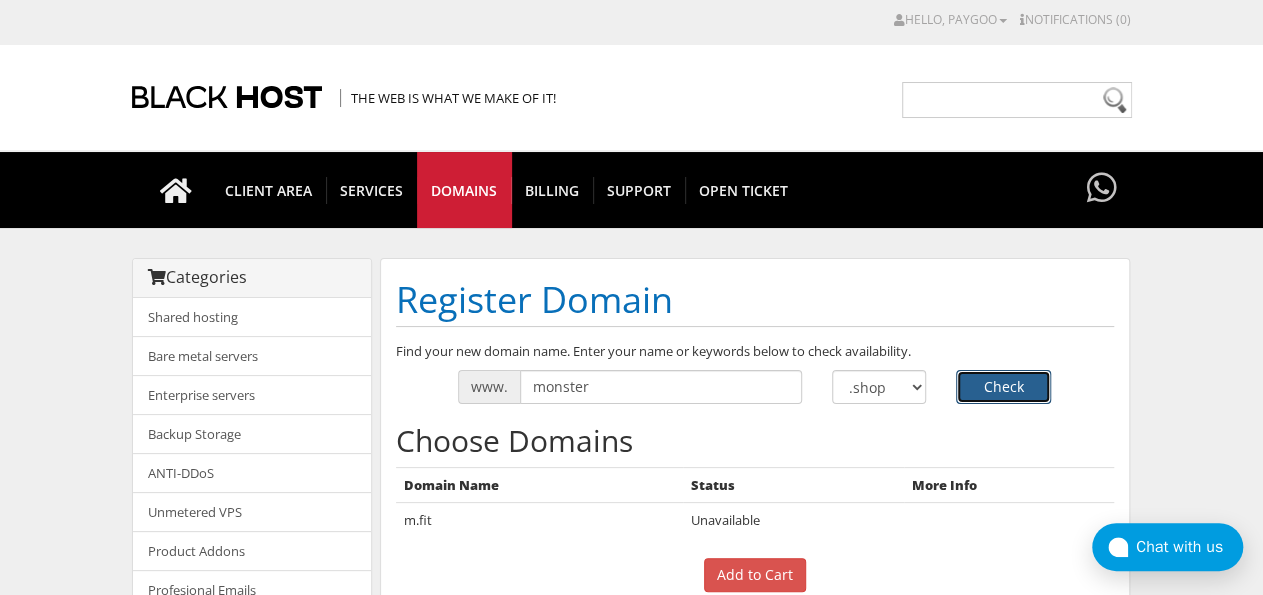 click on "Check" at bounding box center [1003, 387] 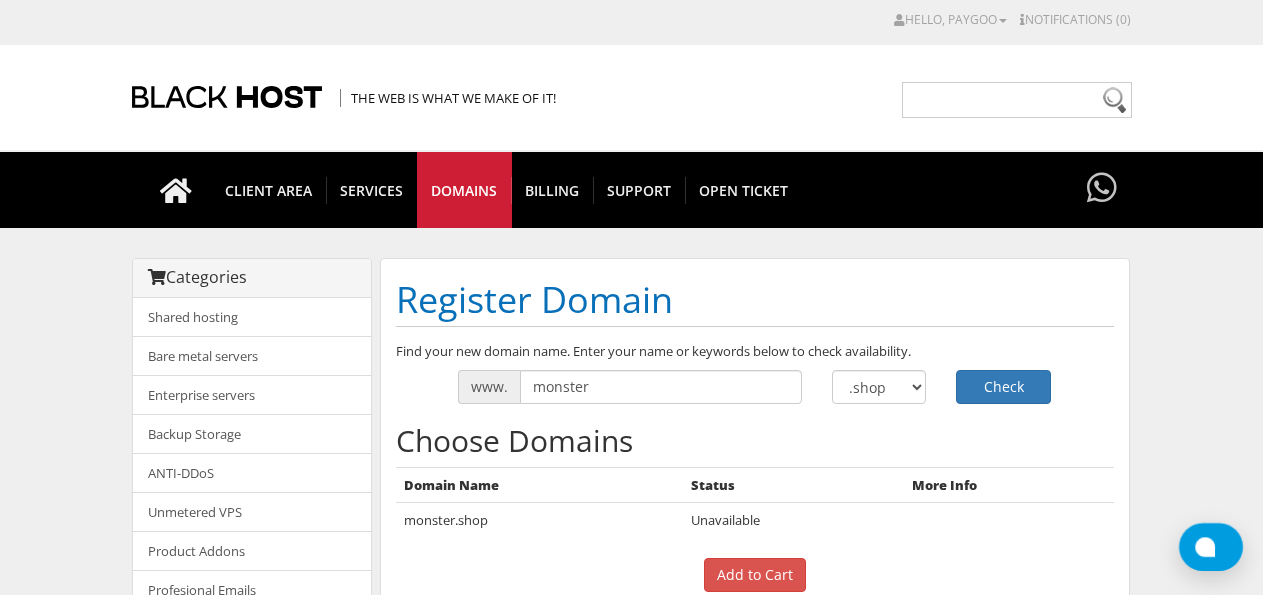 scroll, scrollTop: 0, scrollLeft: 0, axis: both 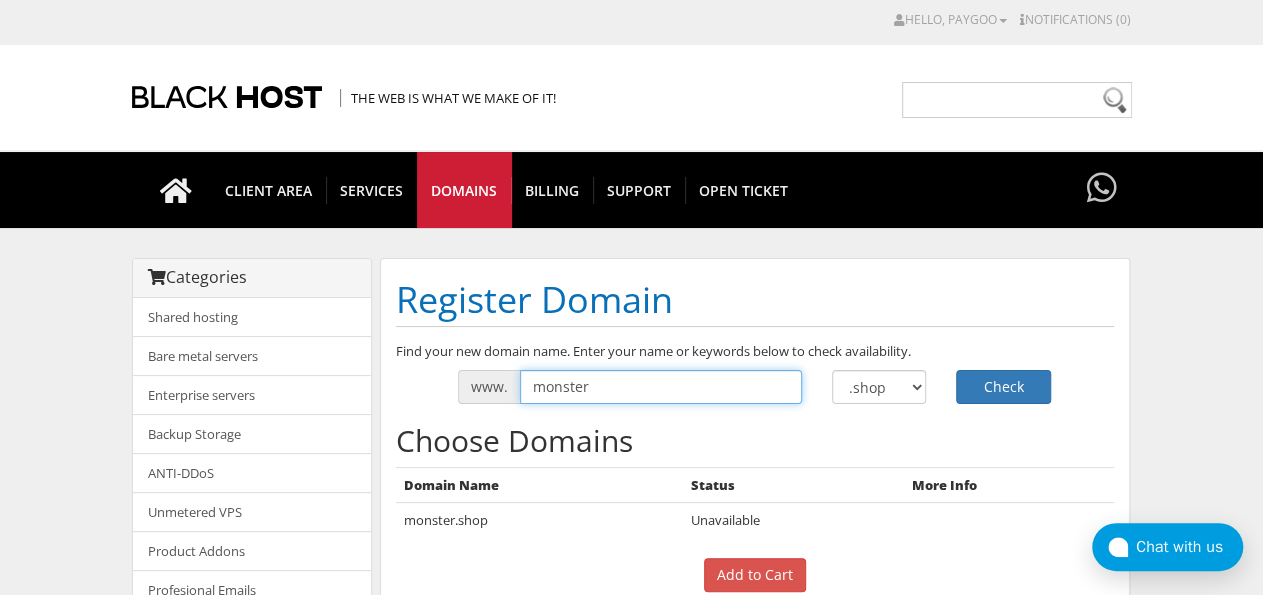 click on "monster" at bounding box center (661, 387) 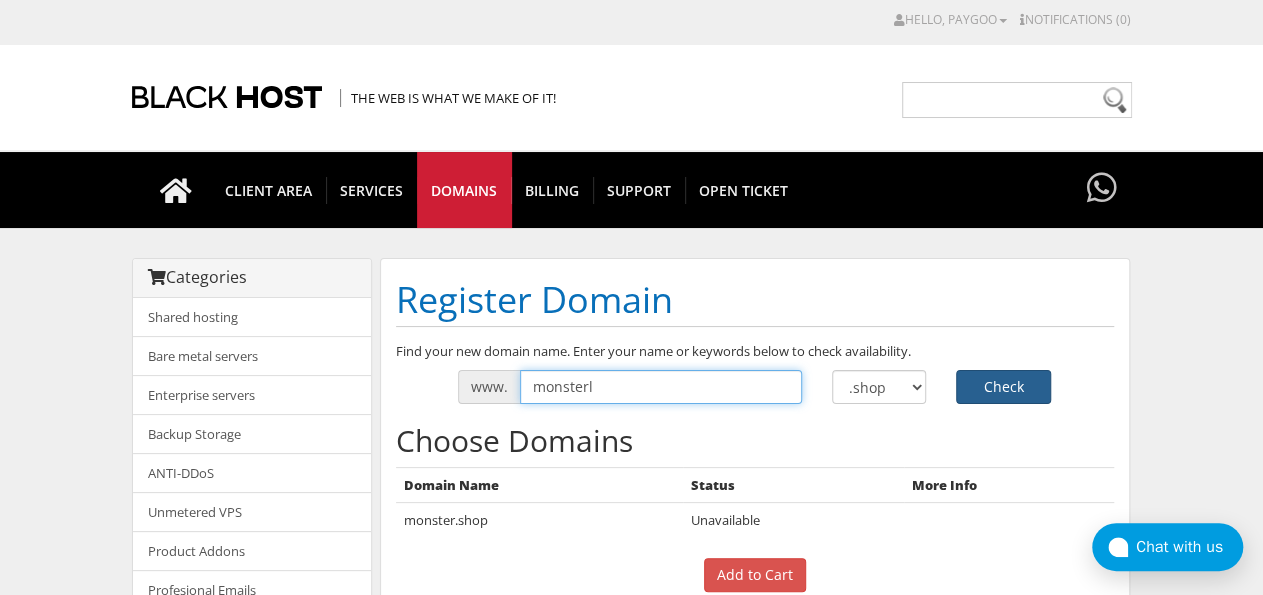 type on "monsterl" 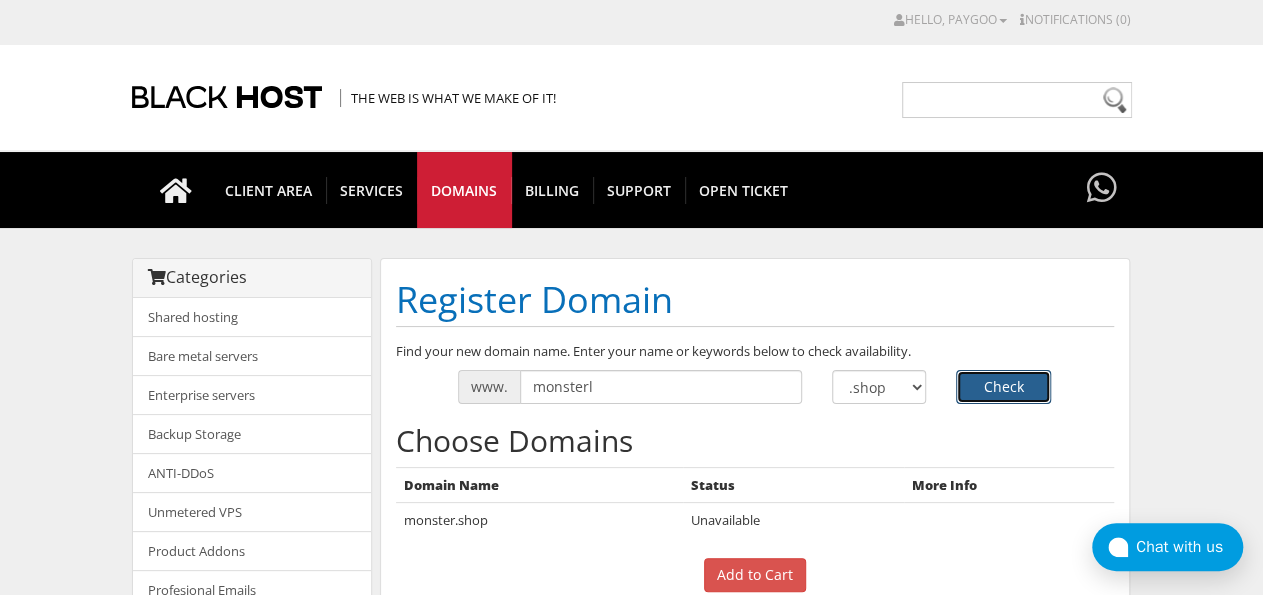 click on "Check" at bounding box center (1003, 387) 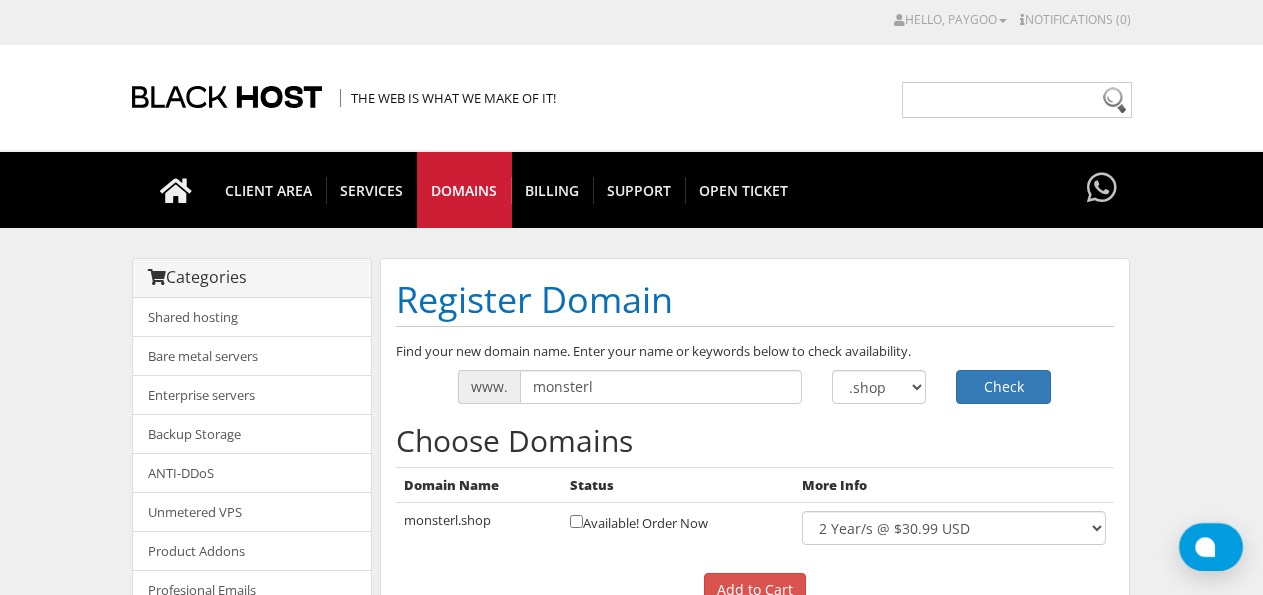 scroll, scrollTop: 0, scrollLeft: 0, axis: both 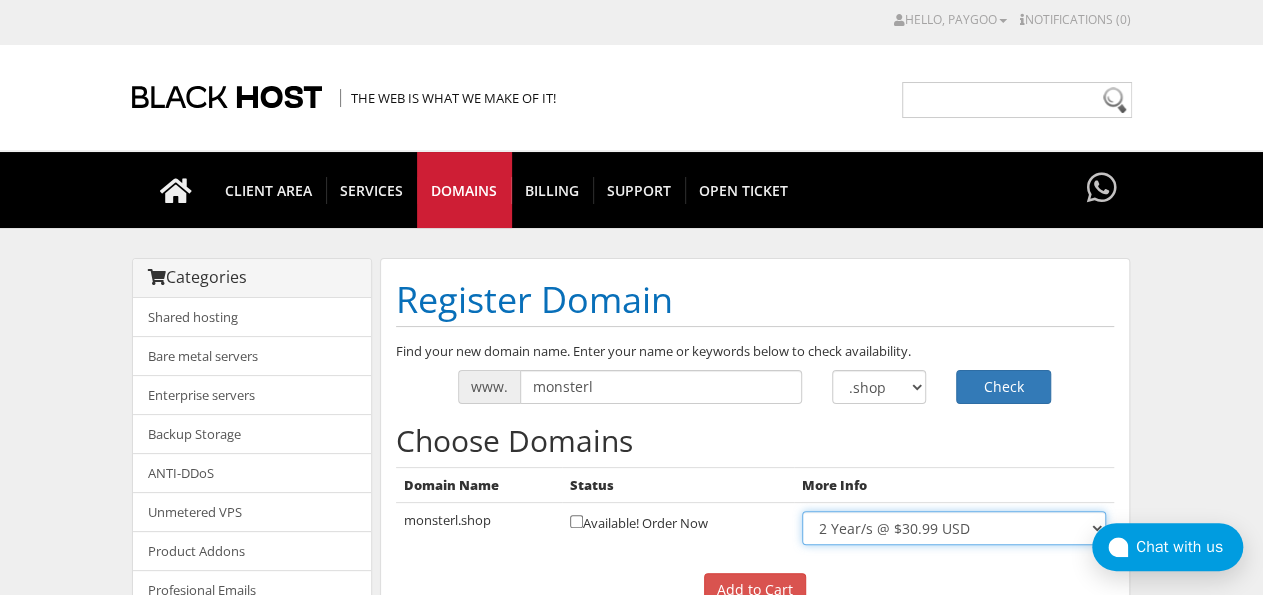 click on "2 Year/s @ $30.99 USD" at bounding box center (954, 528) 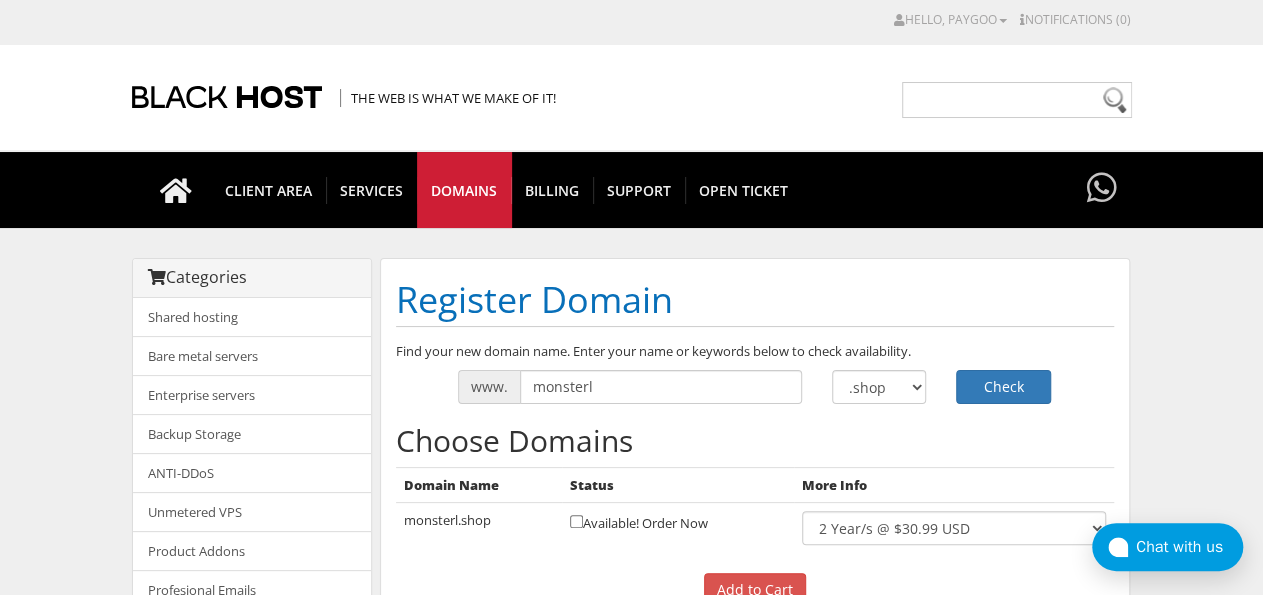click on "Choose Domains" at bounding box center (755, 440) 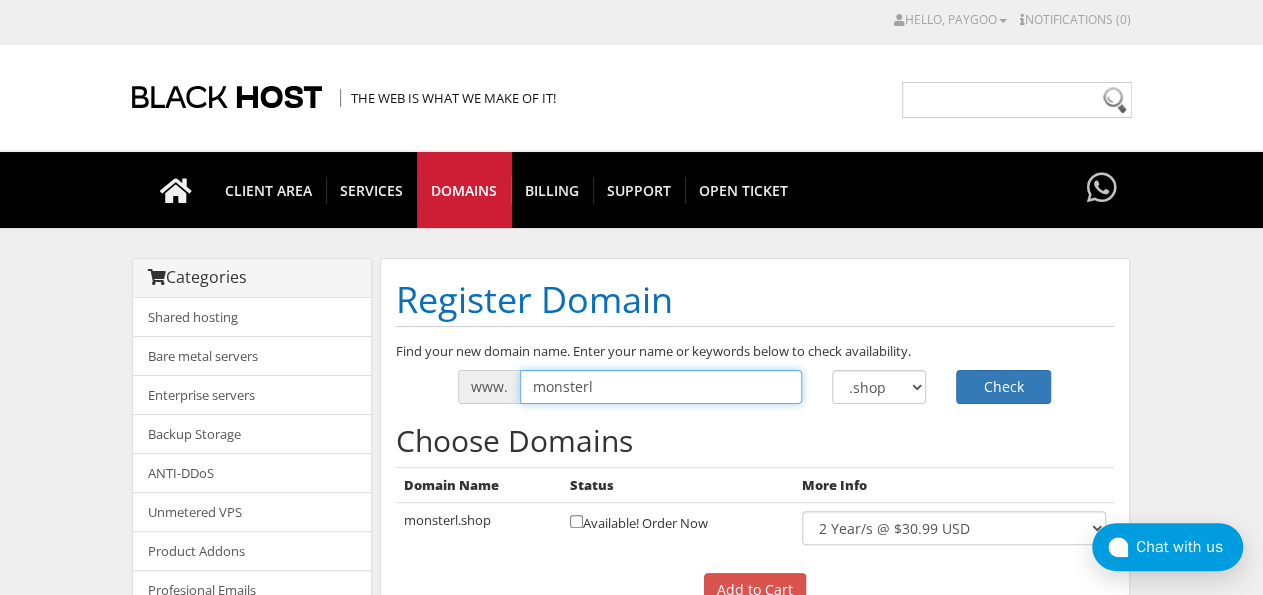 click on "monsterl" at bounding box center [661, 387] 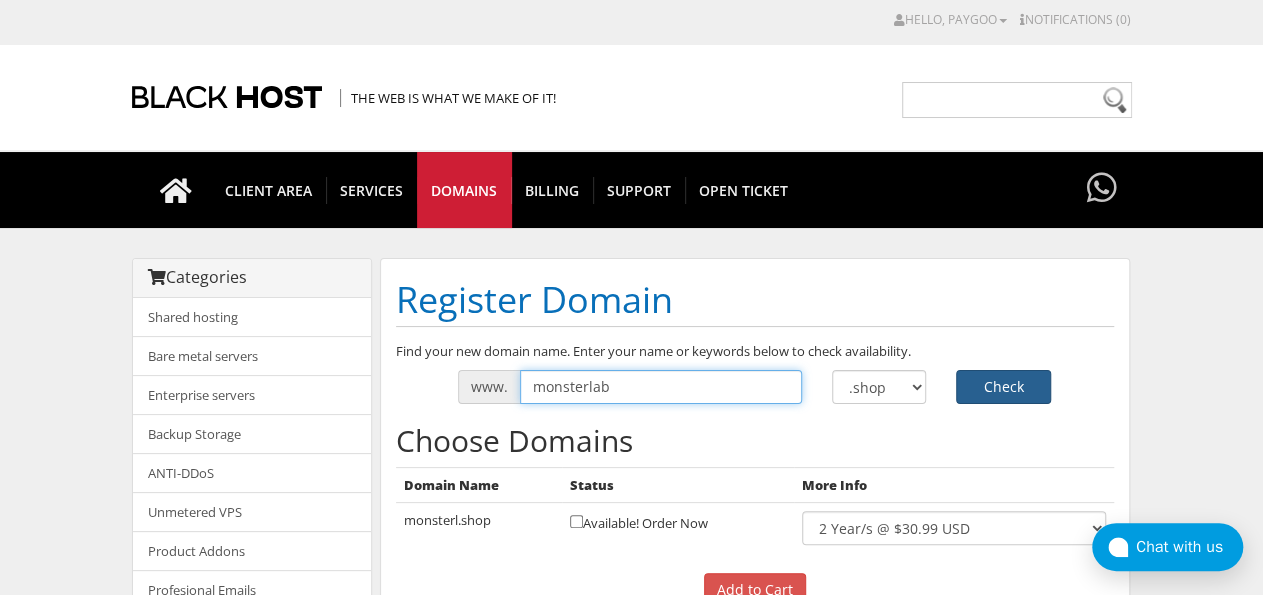 type on "monsterlab" 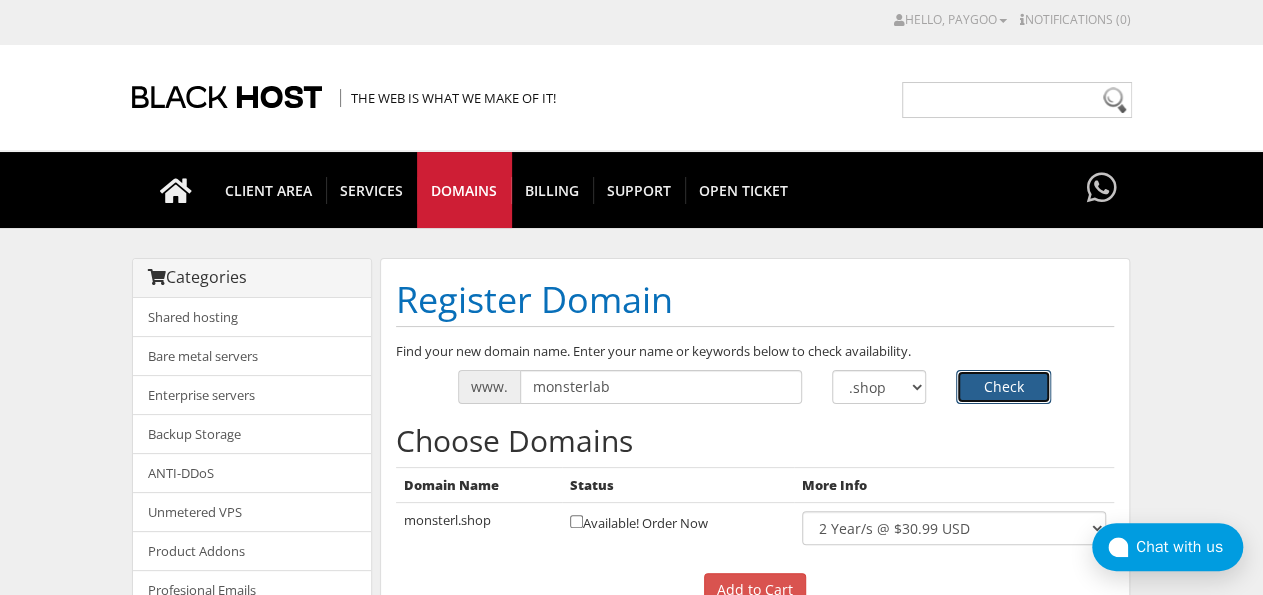 click on "Check" at bounding box center (1003, 387) 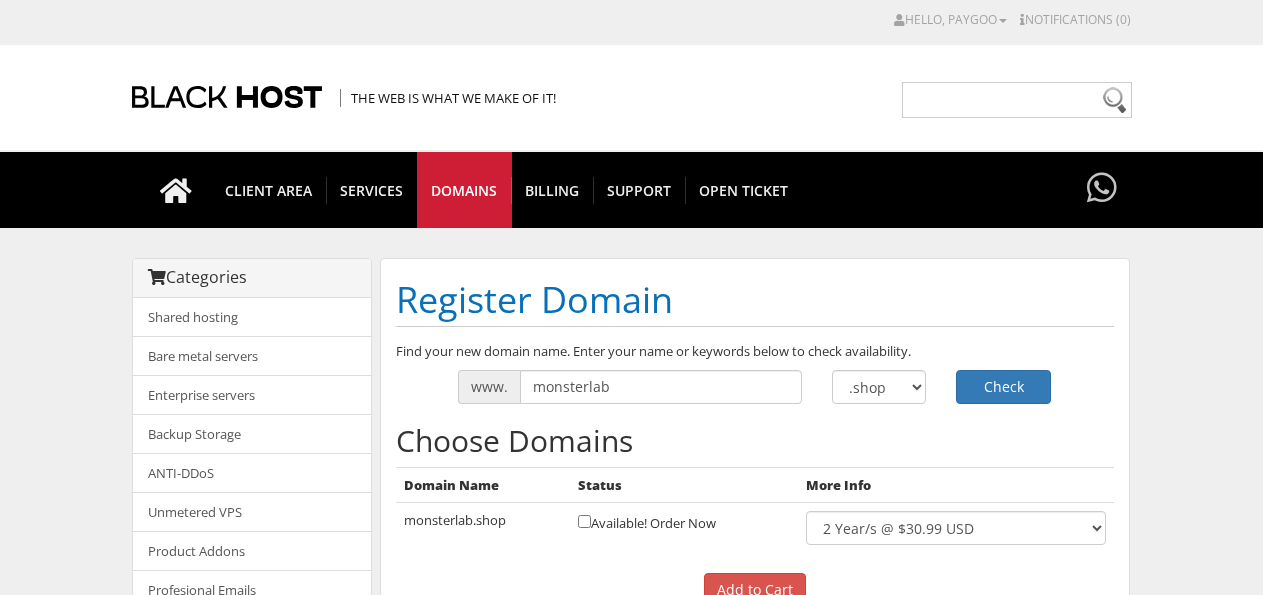 scroll, scrollTop: 0, scrollLeft: 0, axis: both 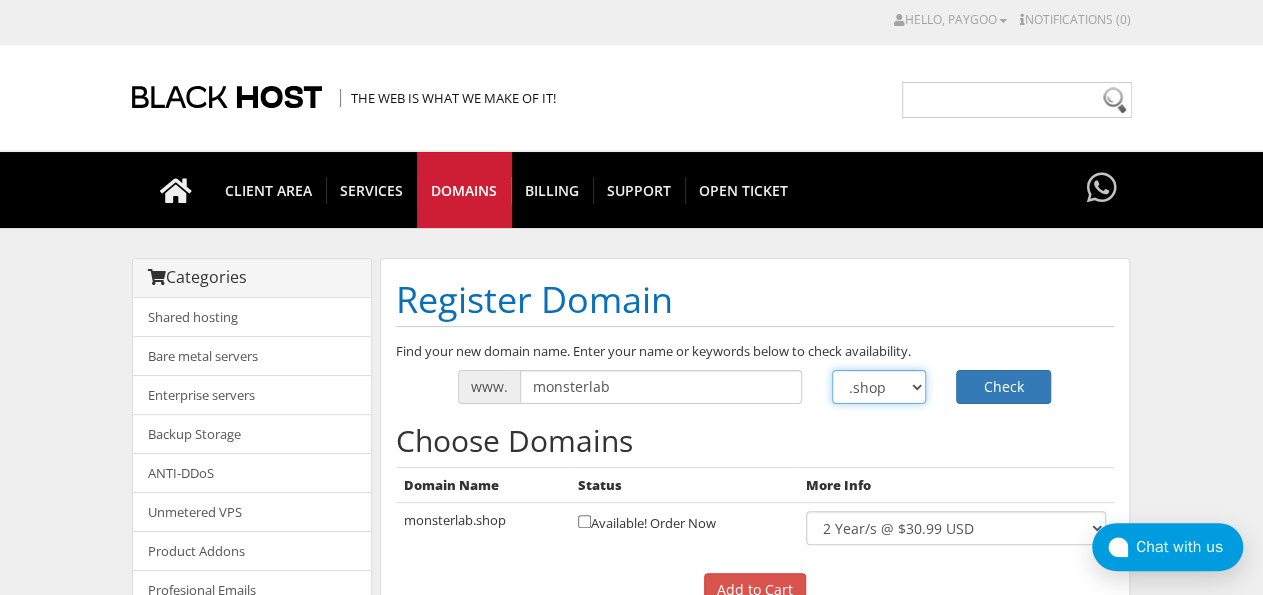 click on ".com
.net
.org
.us
.info
.biz" at bounding box center [879, 387] 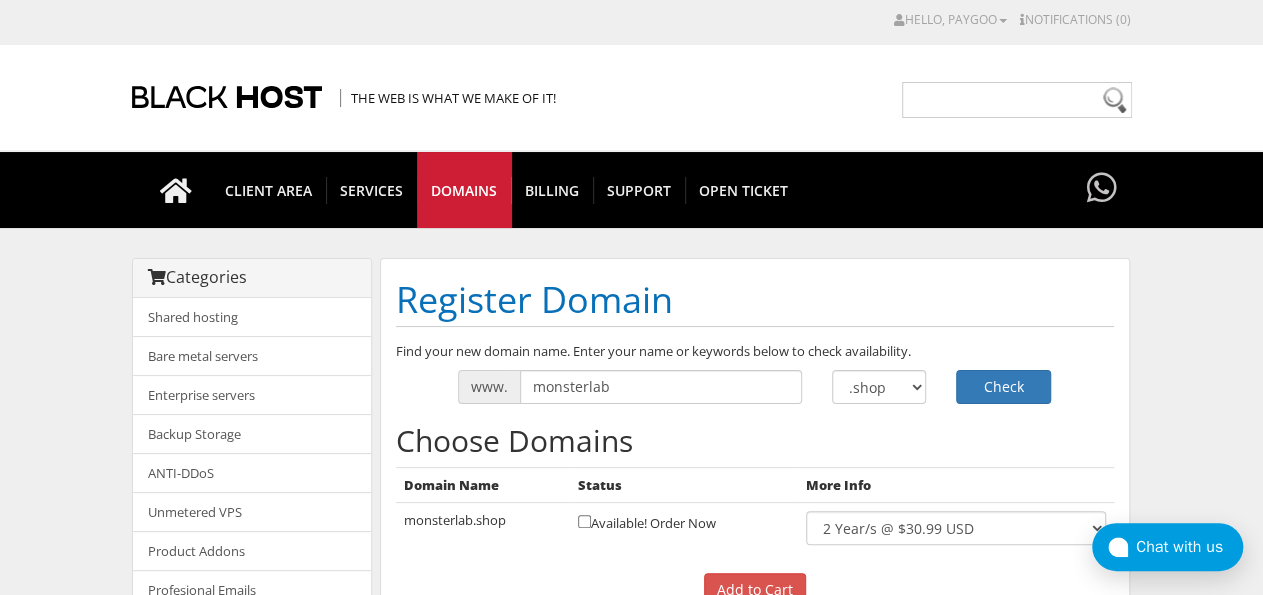 click on "Register Domain" at bounding box center (755, 300) 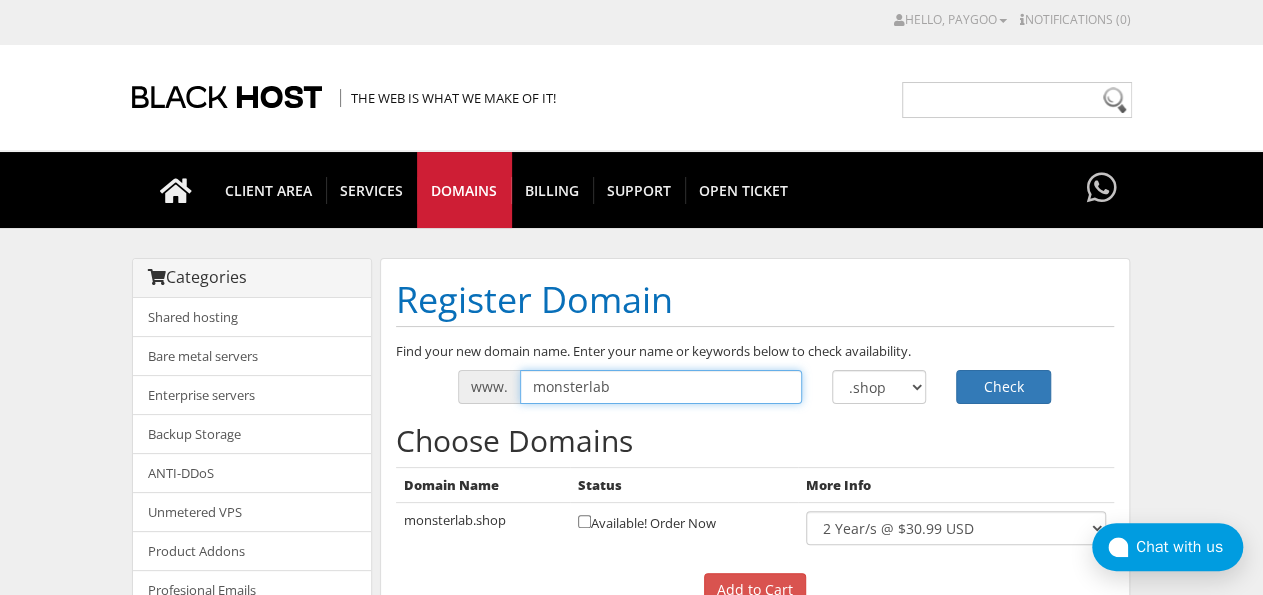 click on "monsterlab" at bounding box center [661, 387] 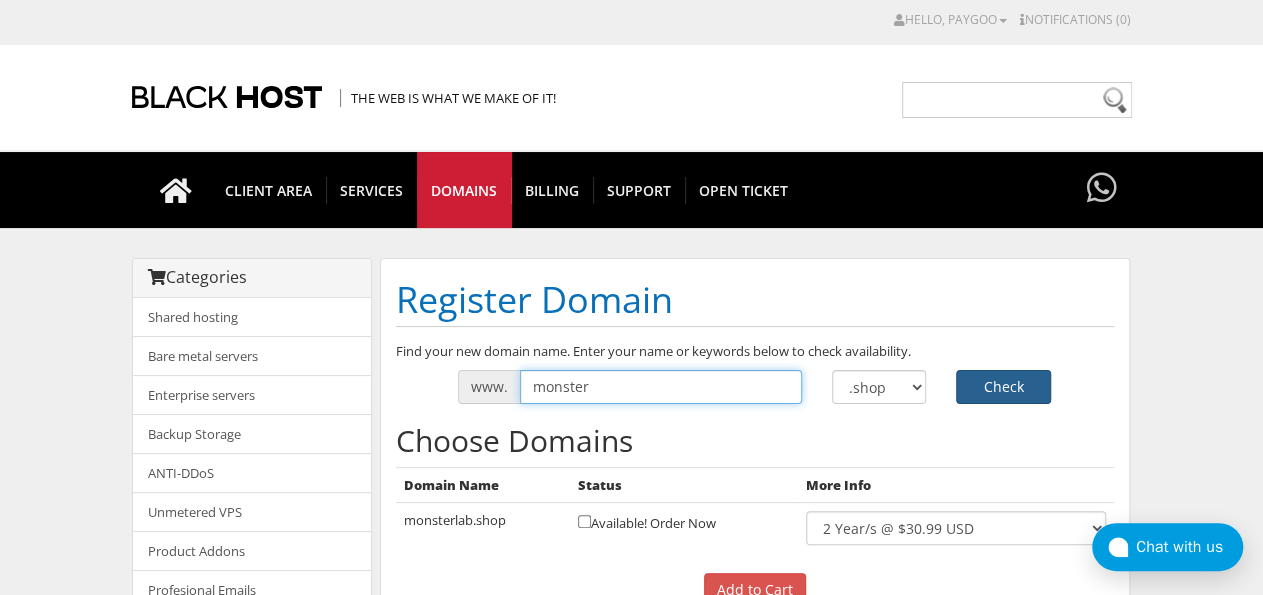 type on "monster" 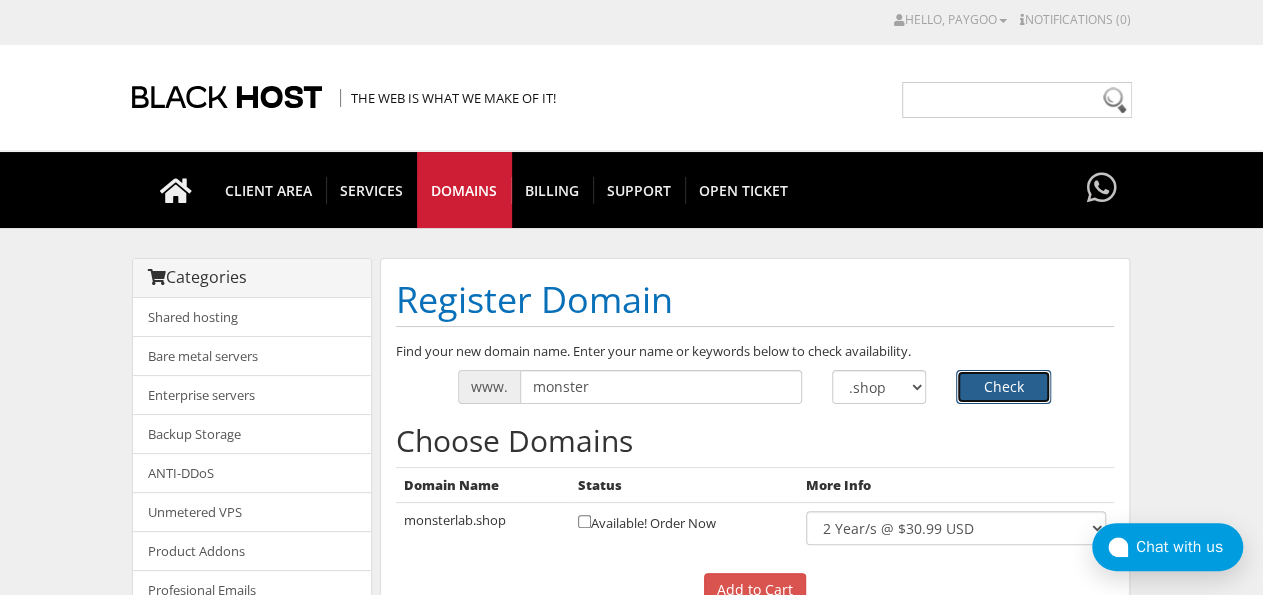 click on "Check" at bounding box center [1003, 387] 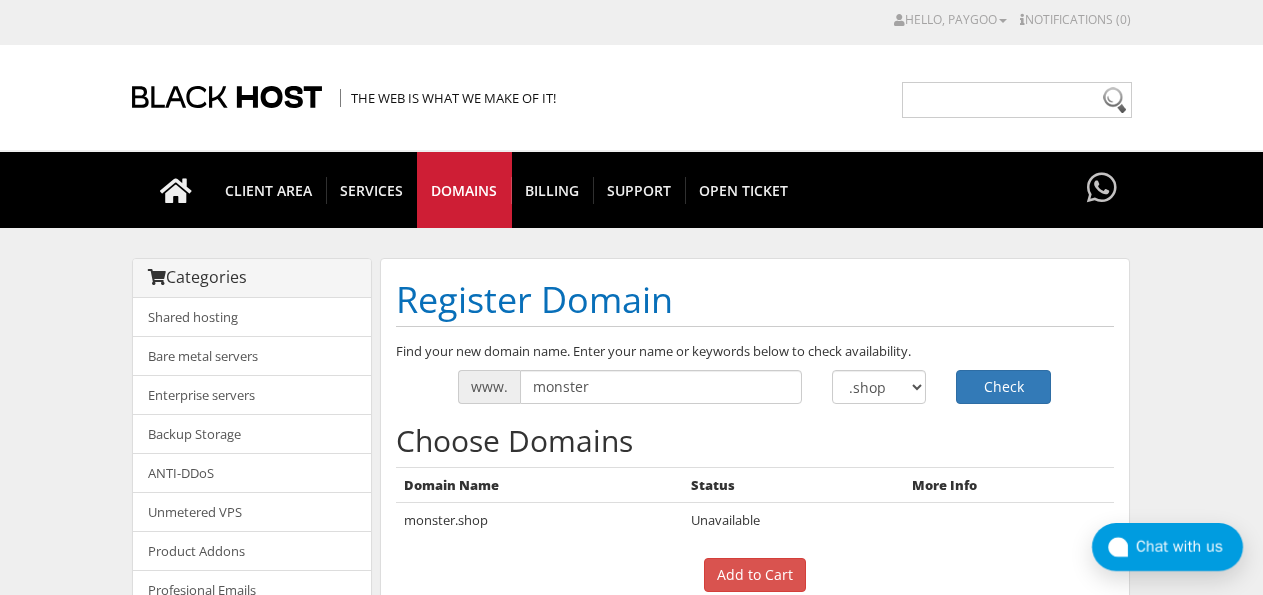 scroll, scrollTop: 0, scrollLeft: 0, axis: both 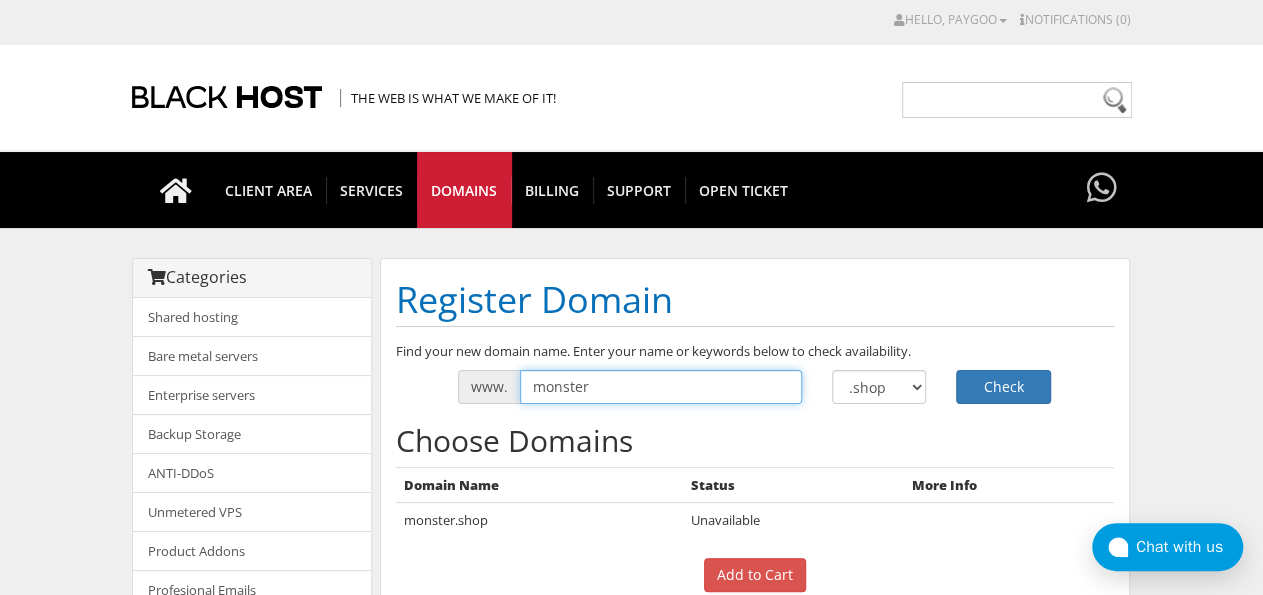 click on "monster" at bounding box center (661, 387) 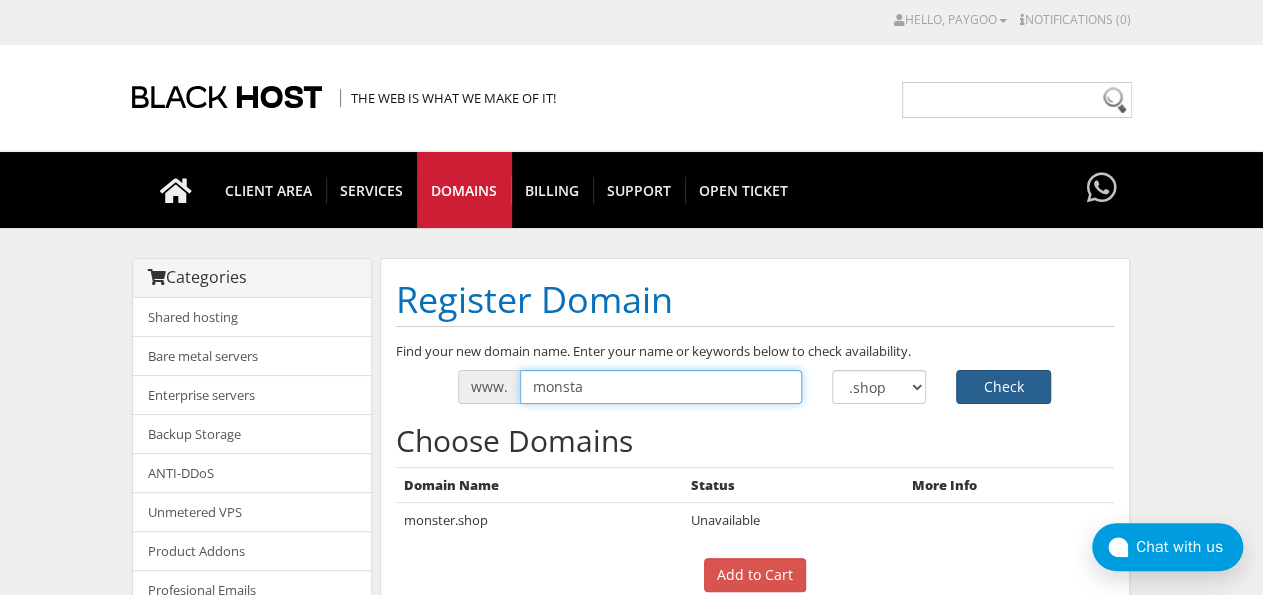 type on "monsta" 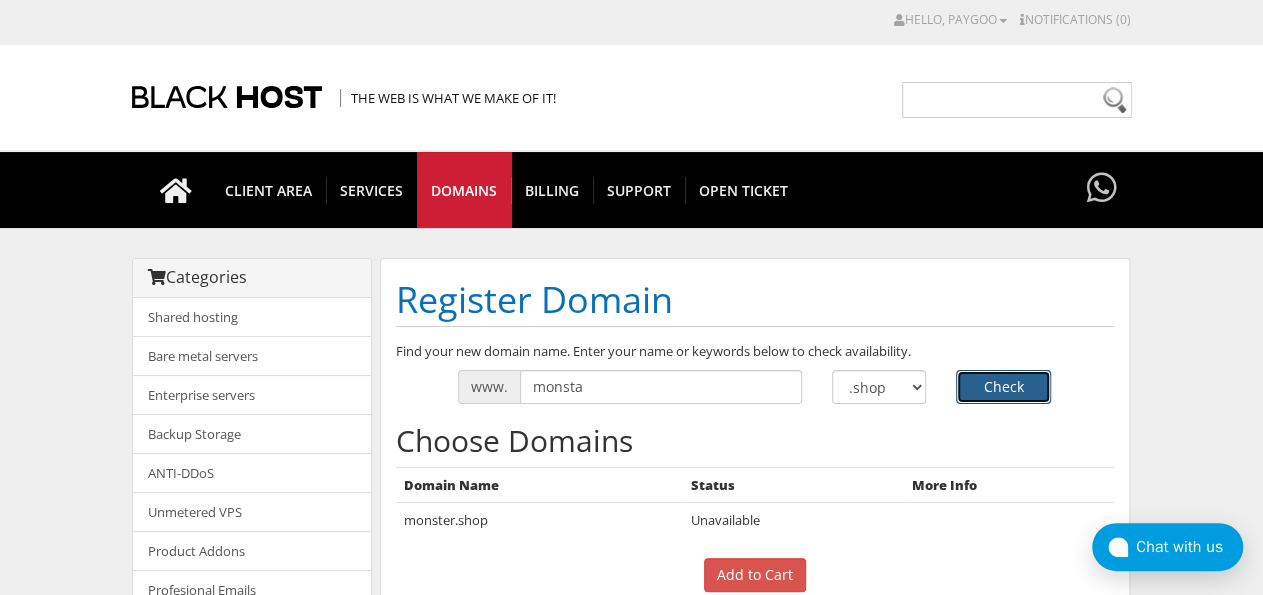 click on "Check" at bounding box center [1003, 387] 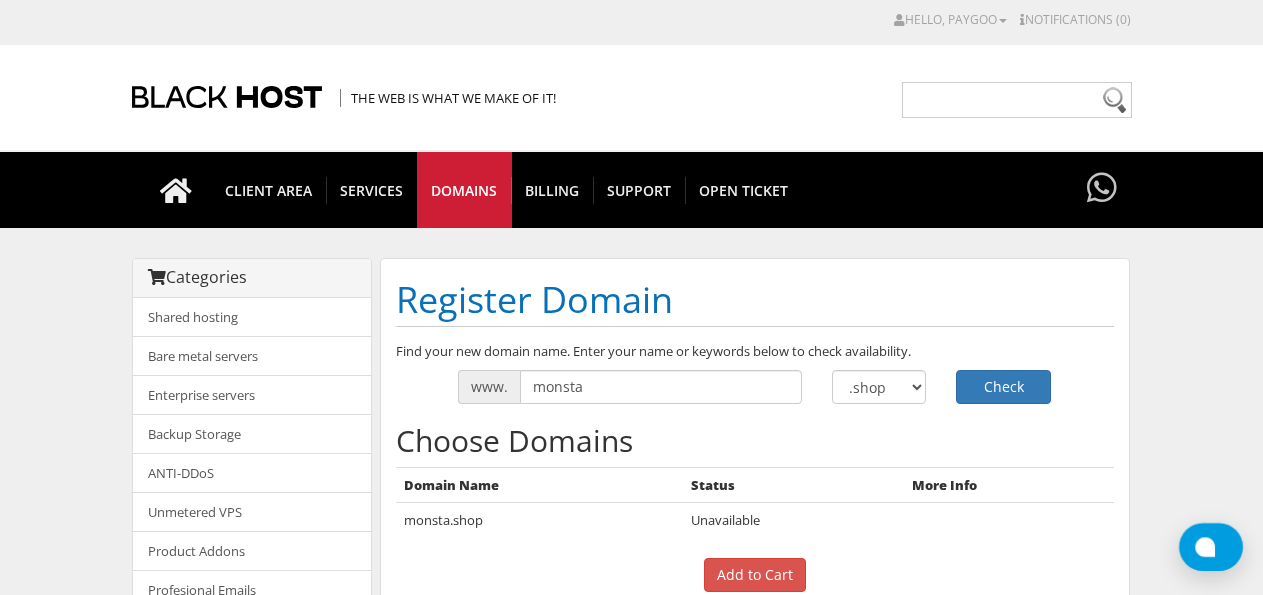 scroll, scrollTop: 0, scrollLeft: 0, axis: both 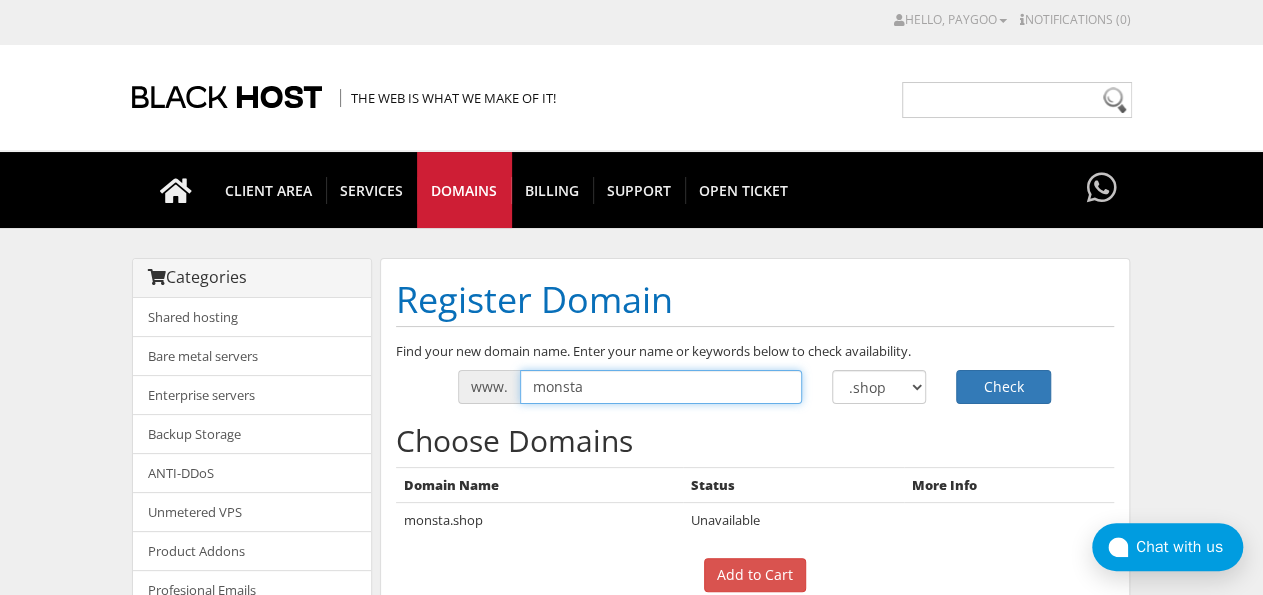 click on "monsta" at bounding box center (661, 387) 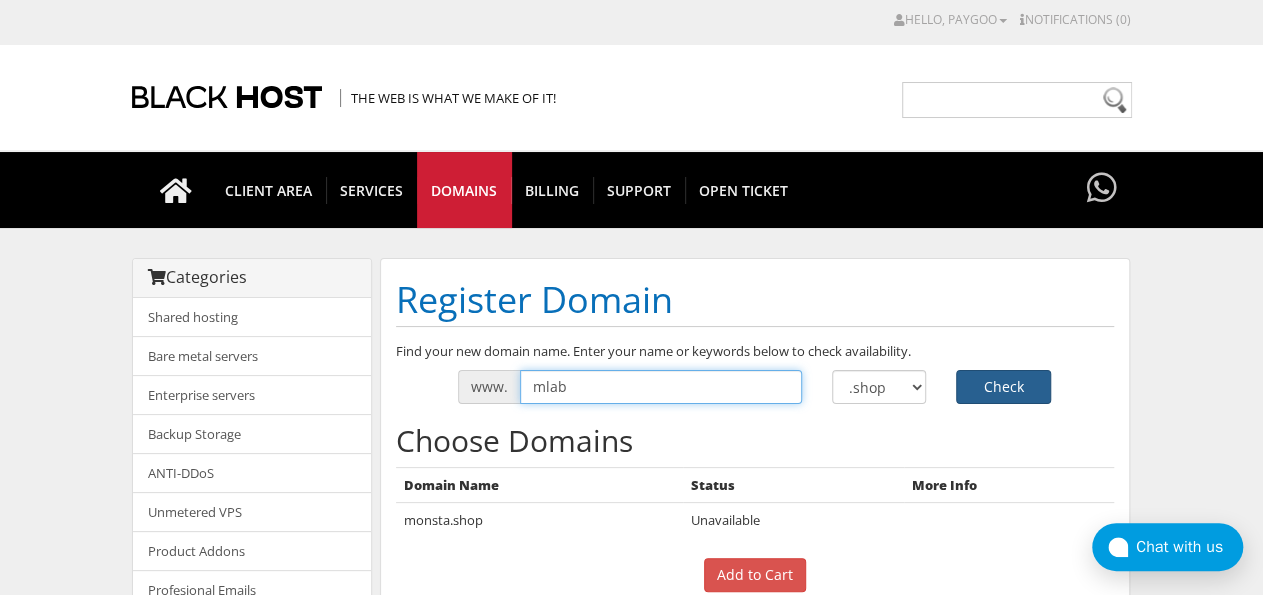 type on "mlab" 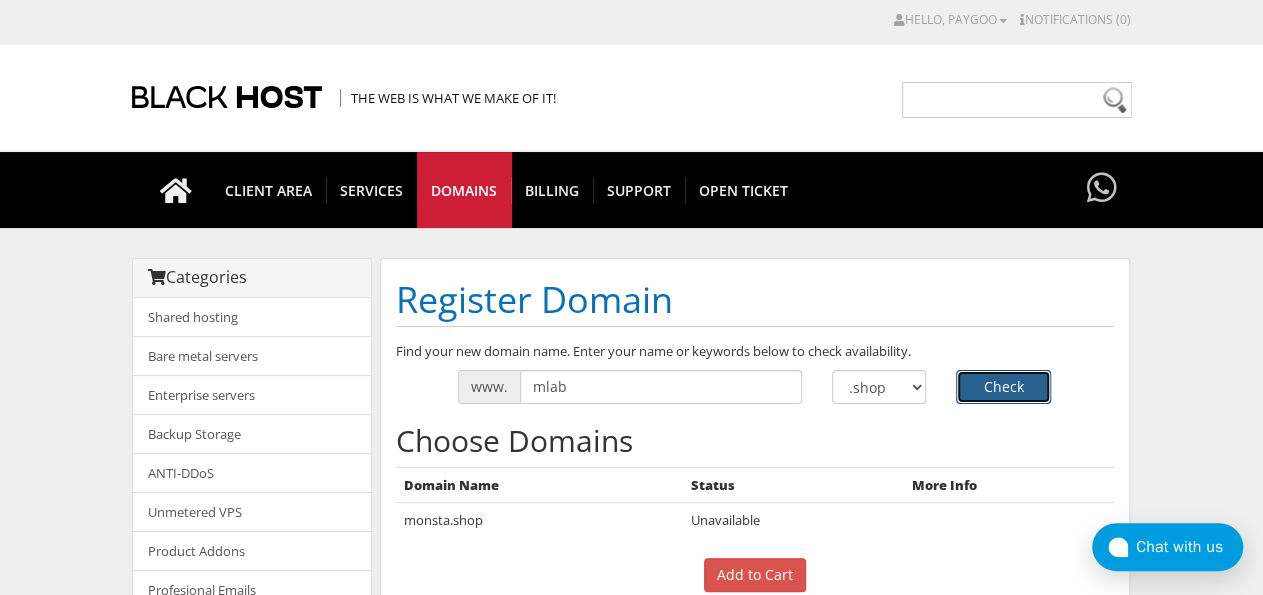 click on "Check" at bounding box center [1003, 387] 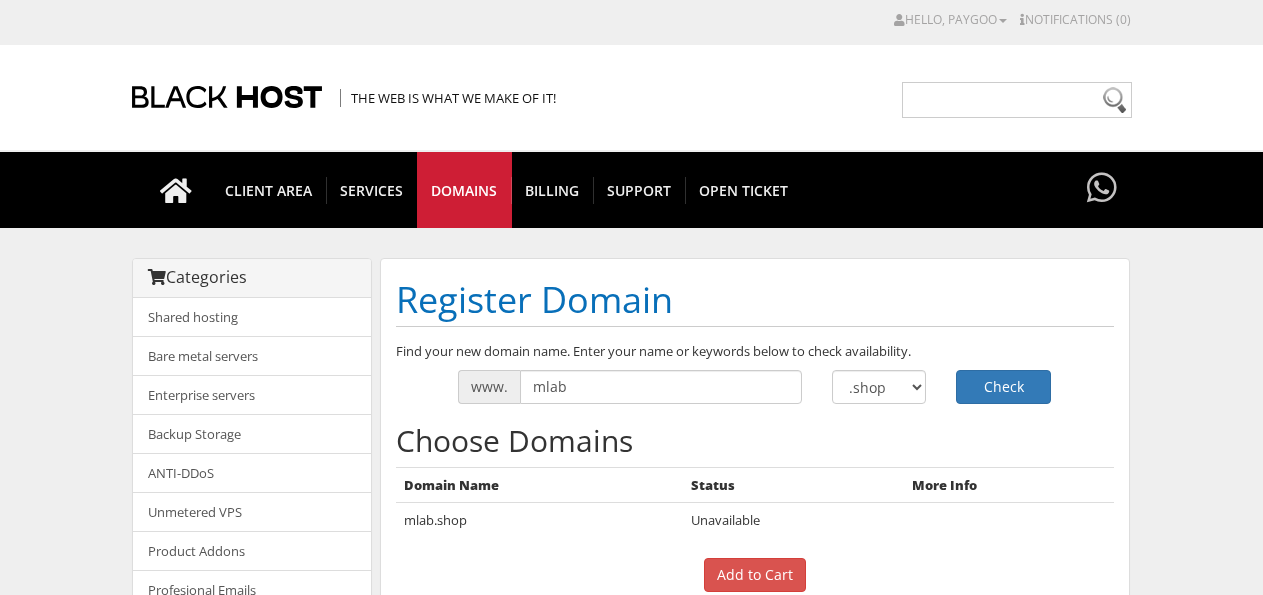 scroll, scrollTop: 0, scrollLeft: 0, axis: both 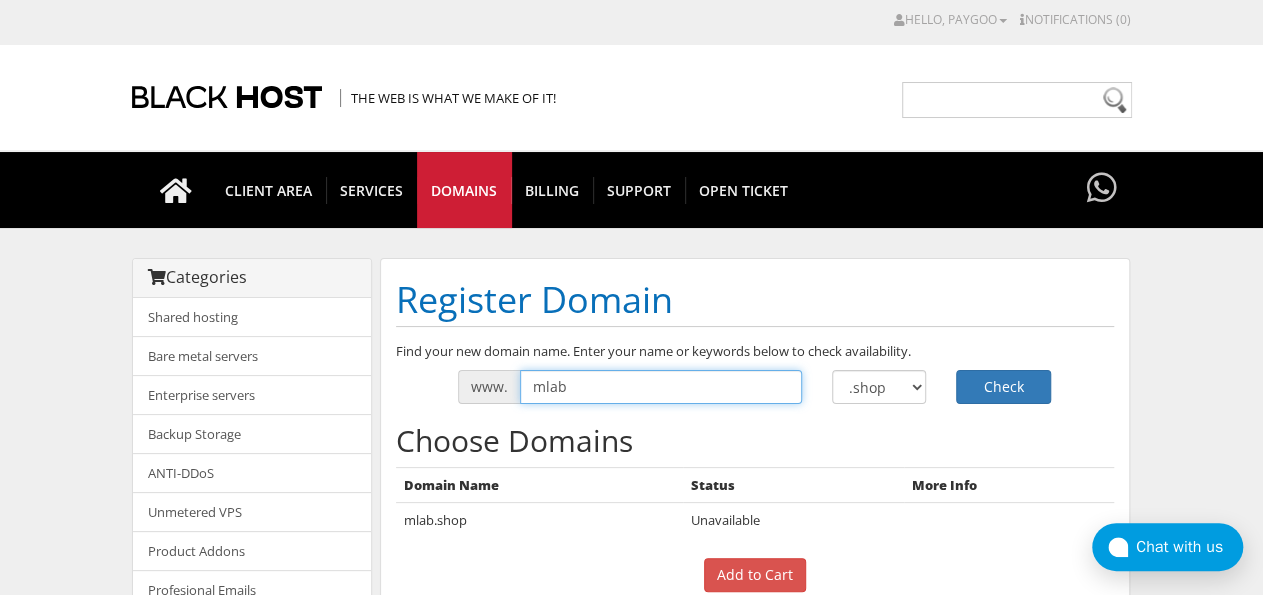 click on "mlab" at bounding box center (661, 387) 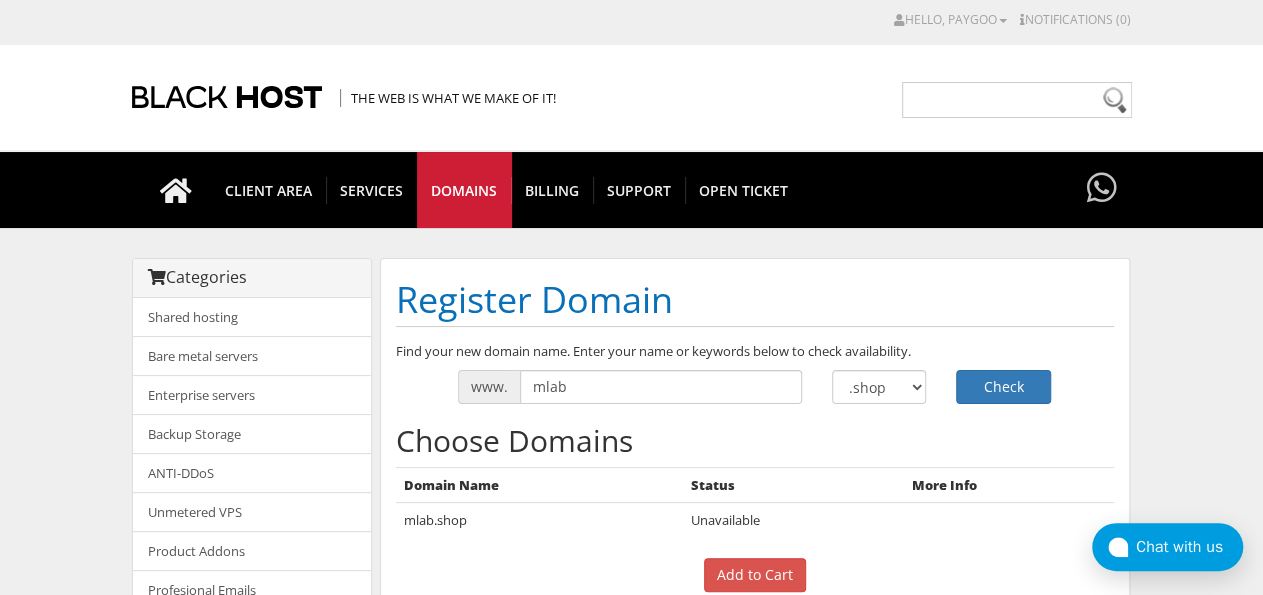 click on "CAD
CHF
EUR
GBP
JPY
MKD
RUB
USD
Hello, [COMPANY_NAME]
Credit Card Details
Contacts/Sub-Accounts
Change Password
Security Settings
Email Historyy
Logout
Notifications (0)
You have no notifications at this time.
Hello, [COMPANY_NAME]
Credit Card Details
WWW" at bounding box center (631, 634) 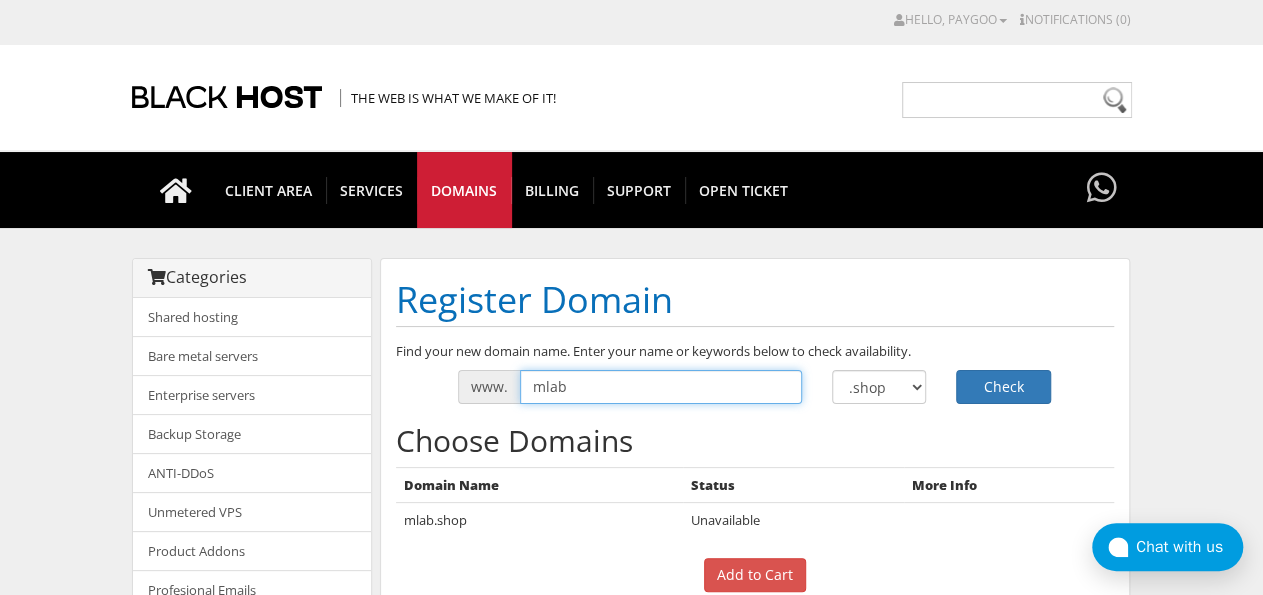 click on "mlab" at bounding box center (661, 387) 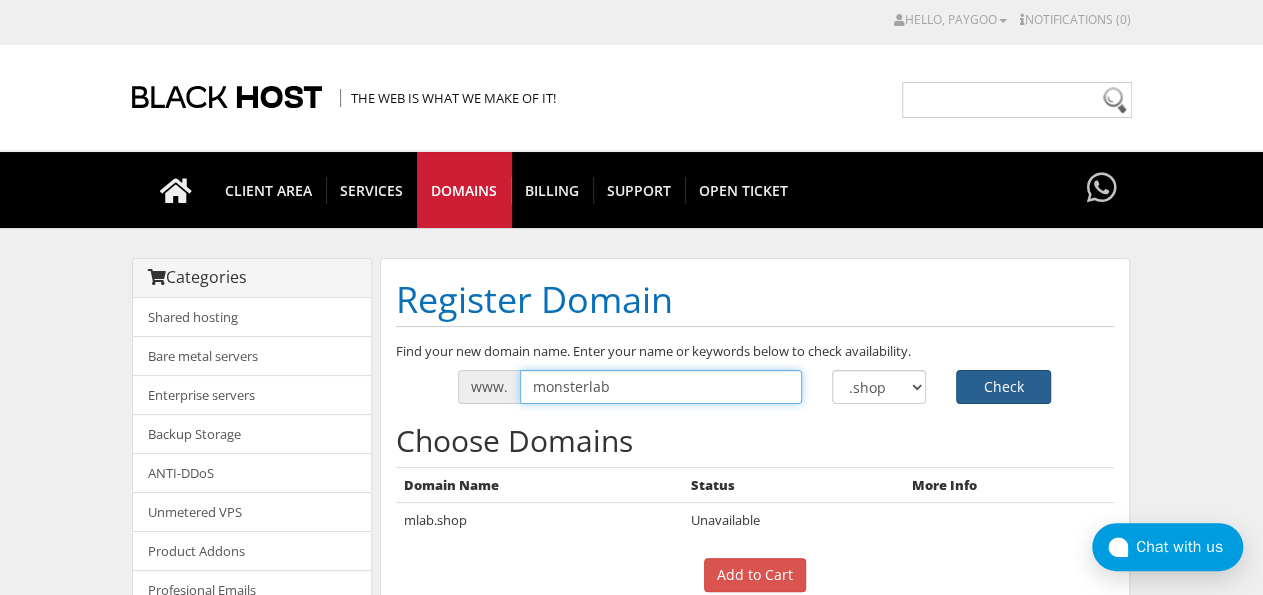 type on "monsterlab" 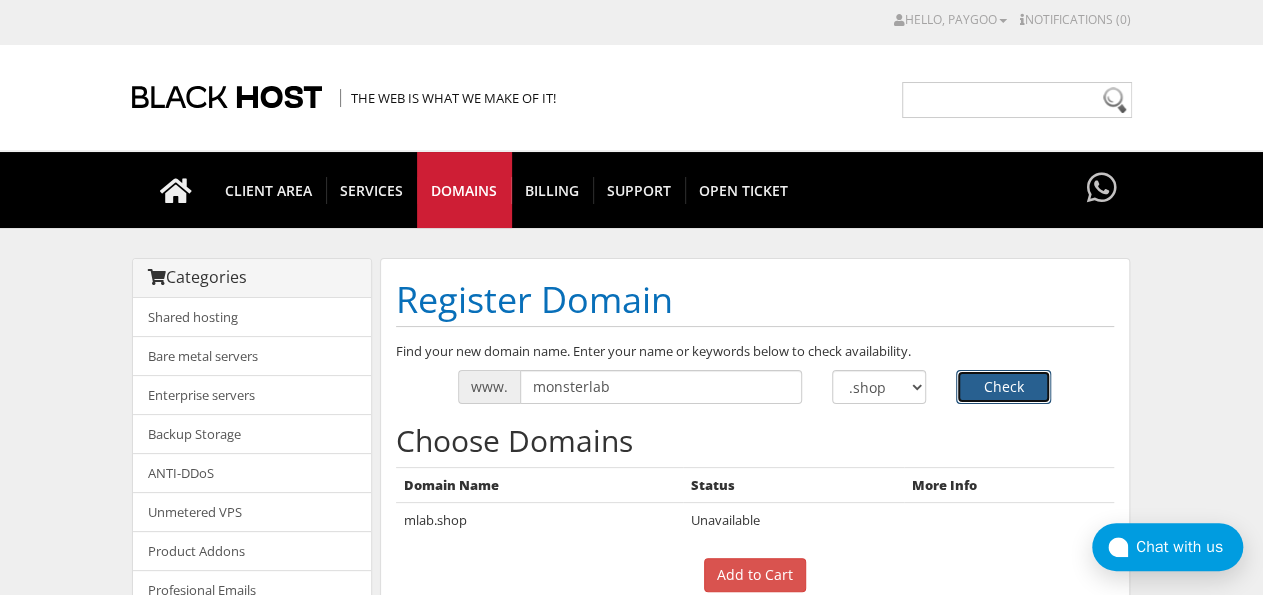 click on "Check" at bounding box center [1003, 387] 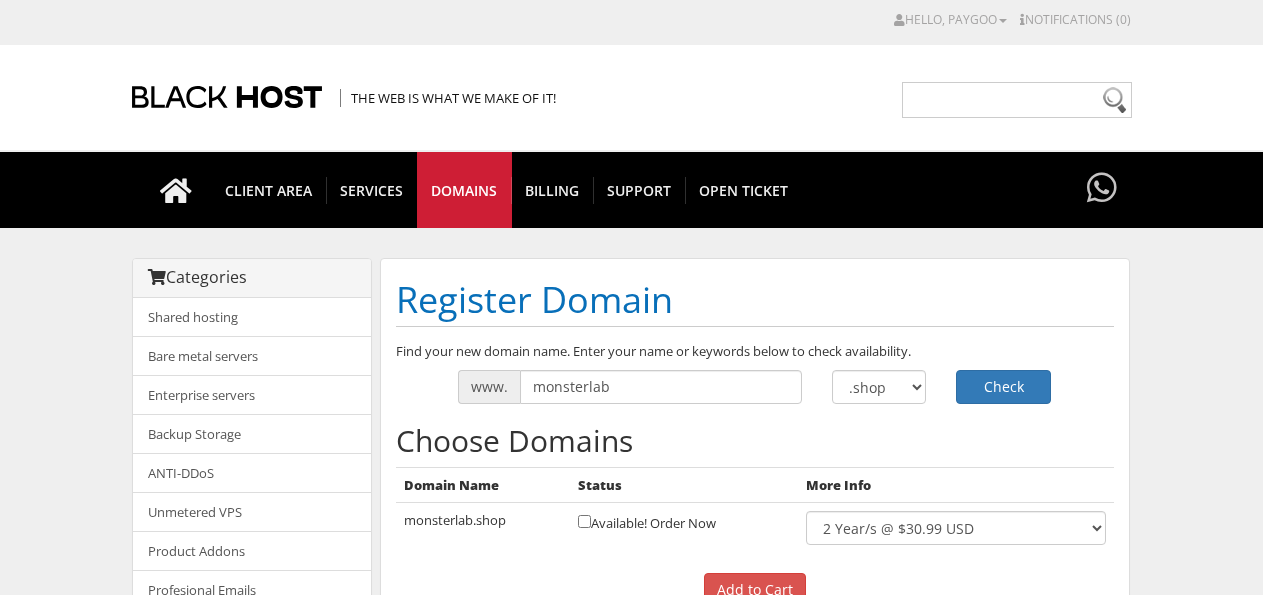 scroll, scrollTop: 0, scrollLeft: 0, axis: both 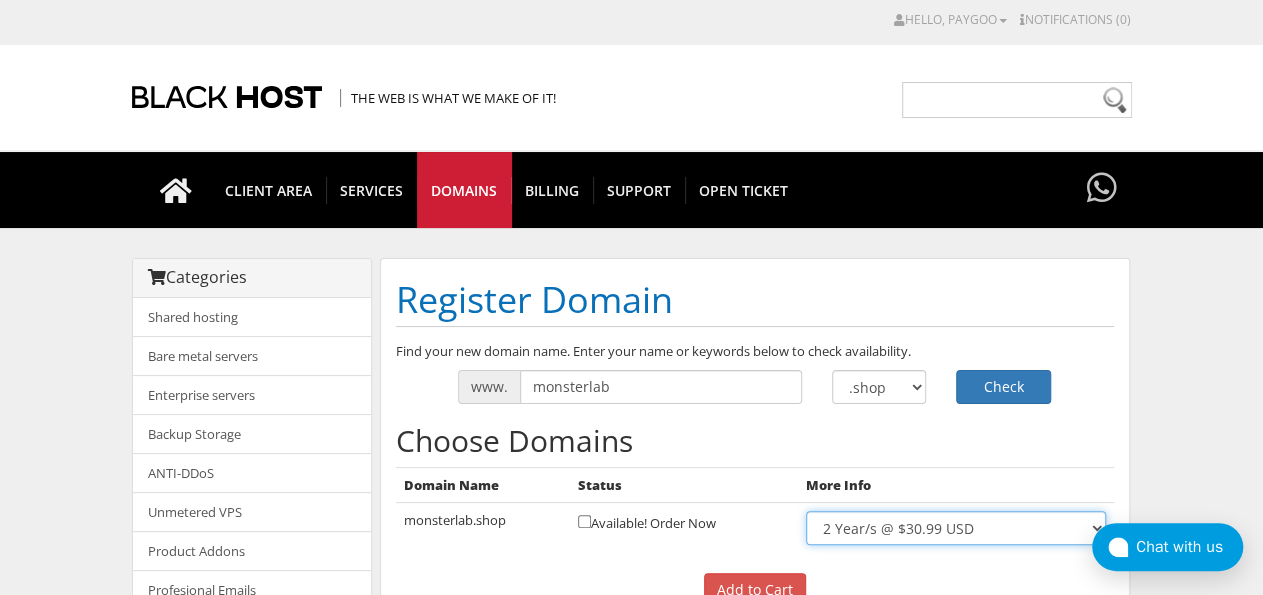 click on "2 Year/s @ $30.99 USD" at bounding box center [955, 528] 